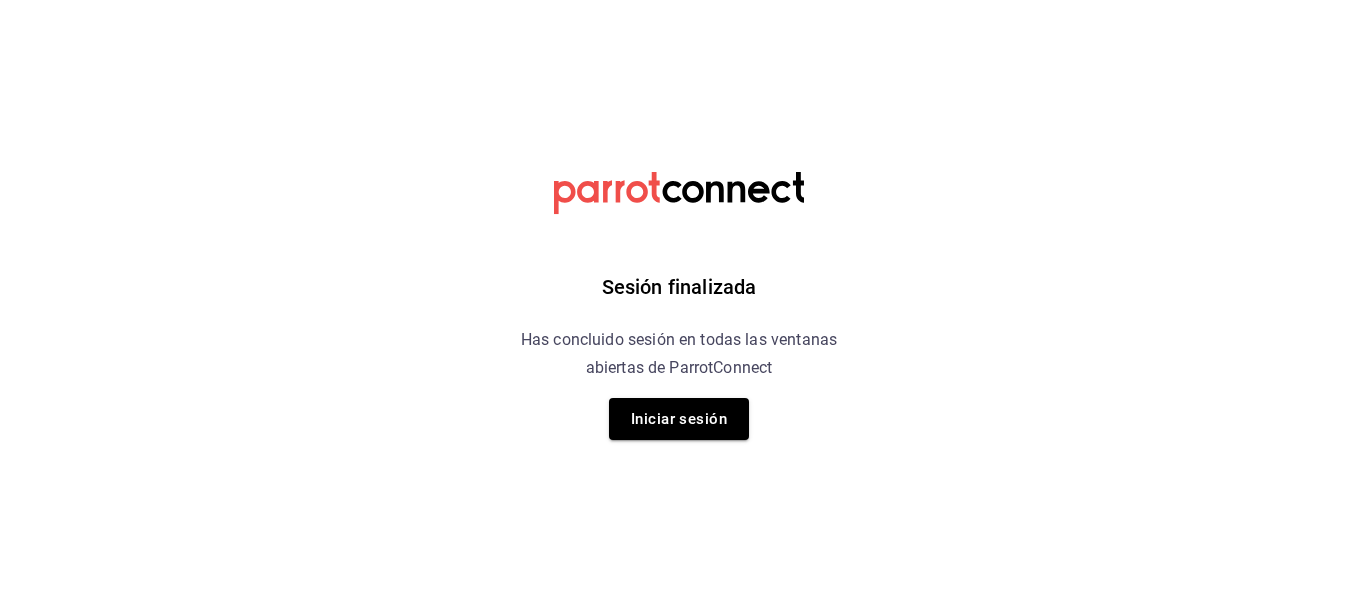 scroll, scrollTop: 0, scrollLeft: 0, axis: both 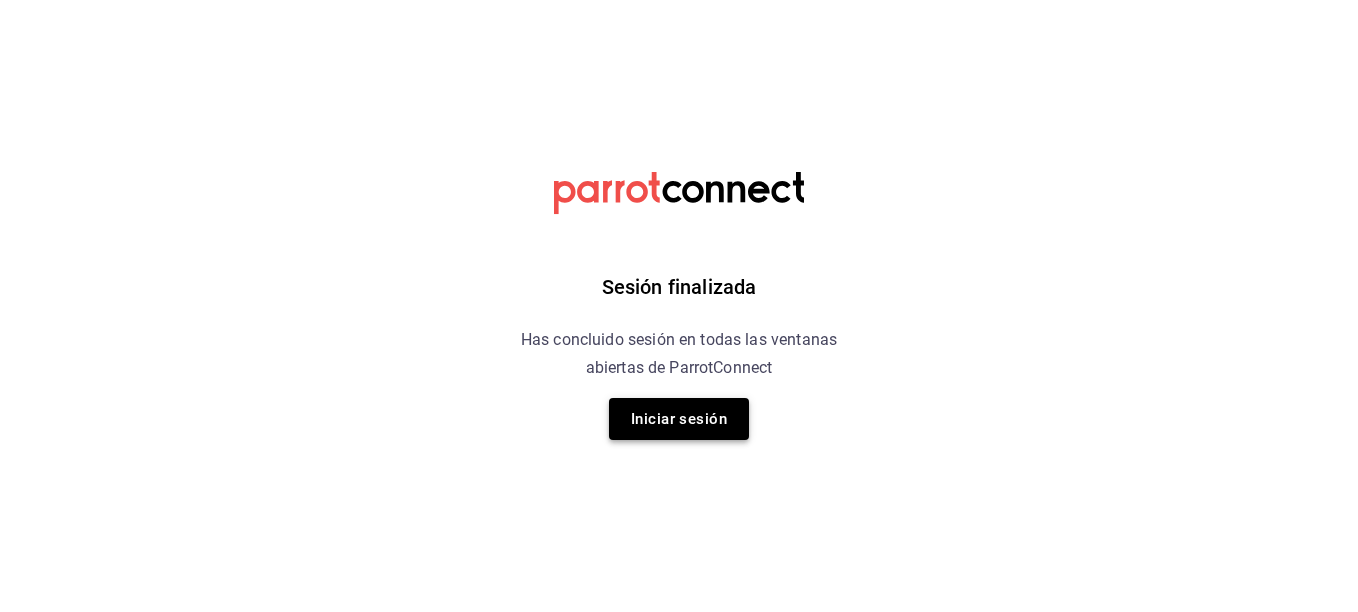 click on "Iniciar sesión" at bounding box center [679, 419] 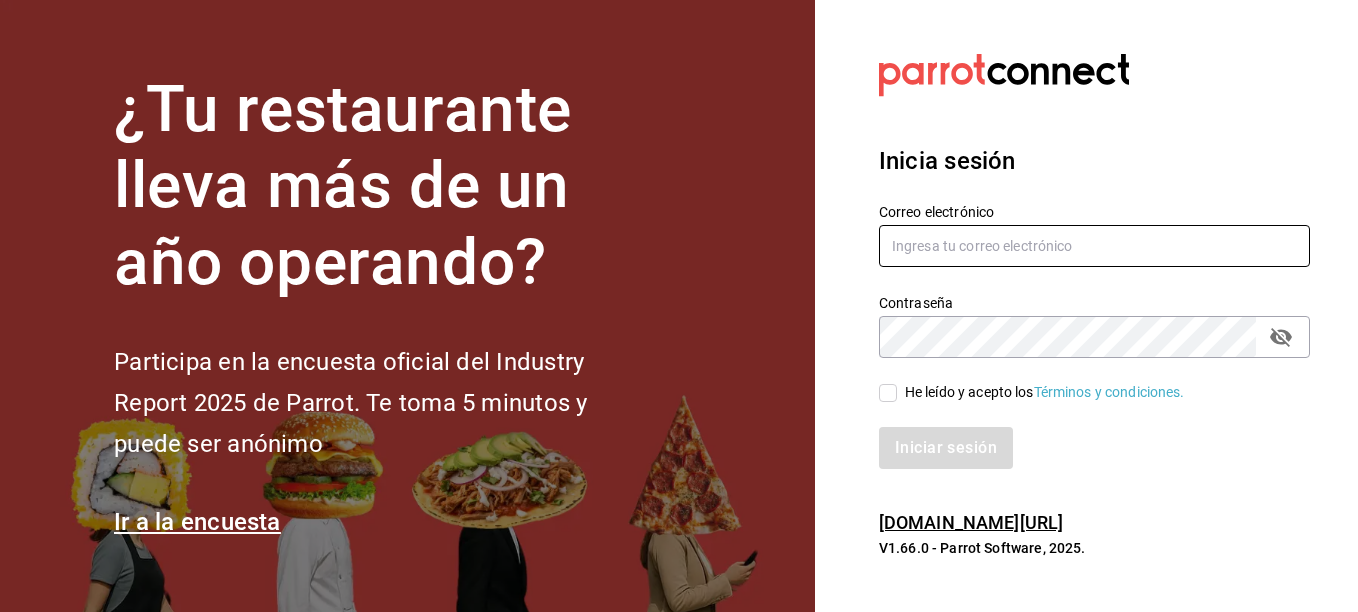 click at bounding box center [1094, 246] 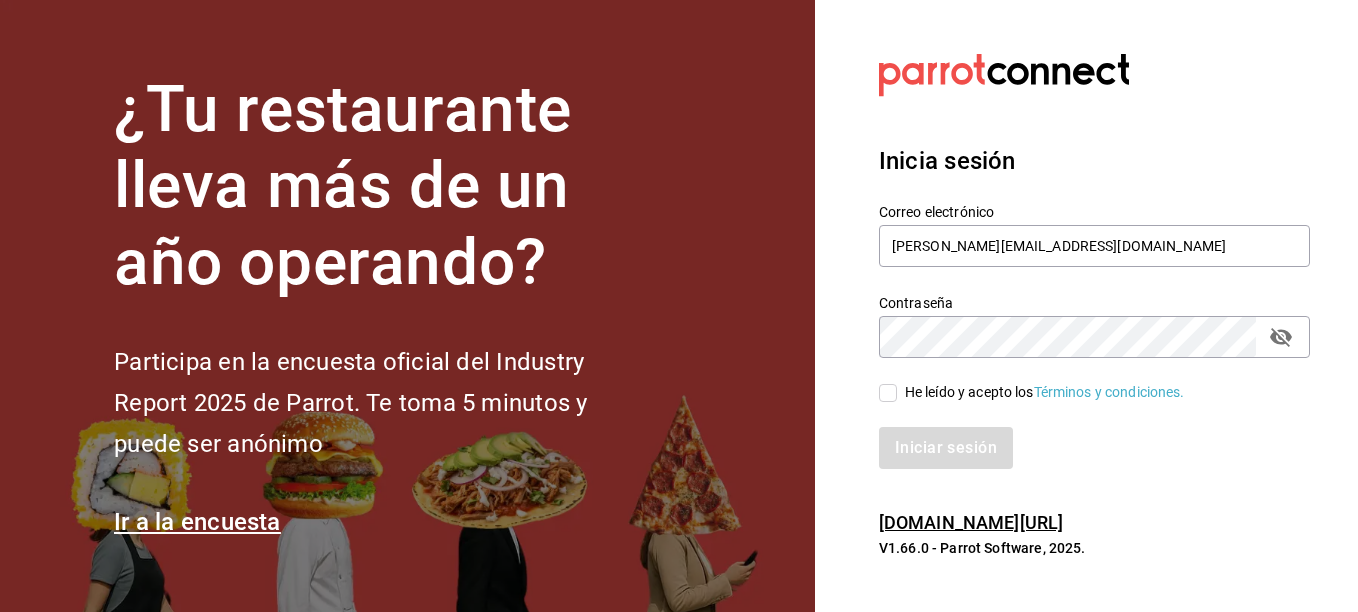click on "He leído y acepto los  Términos y condiciones." at bounding box center (888, 393) 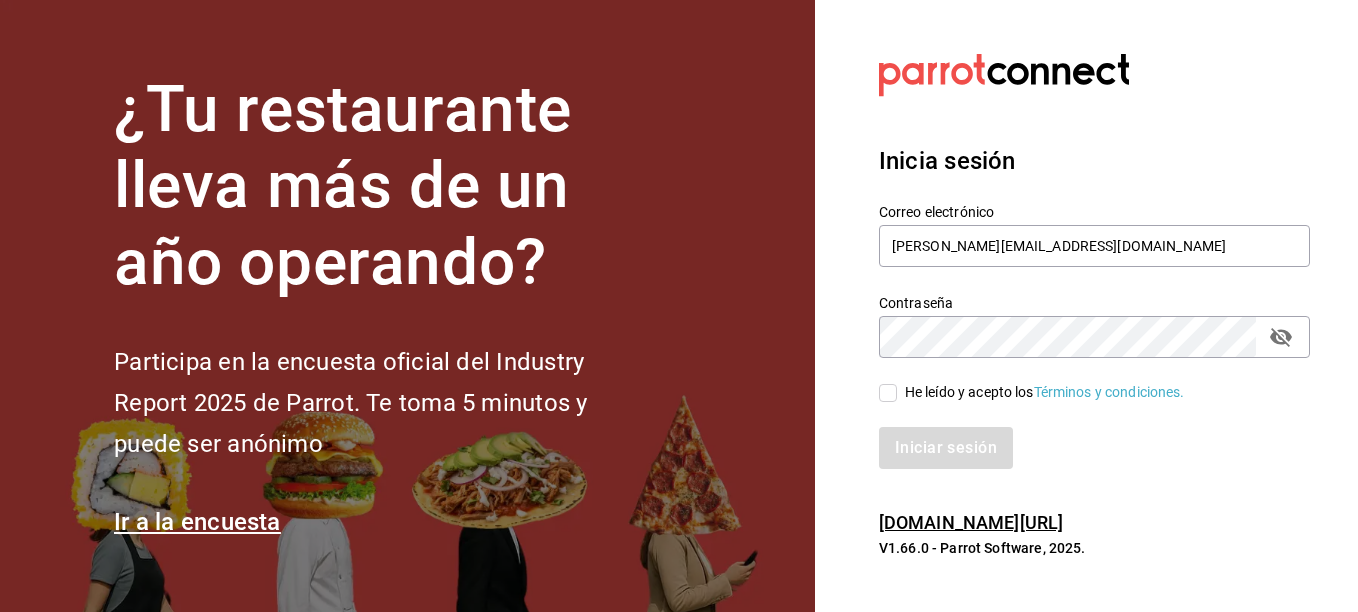 checkbox on "true" 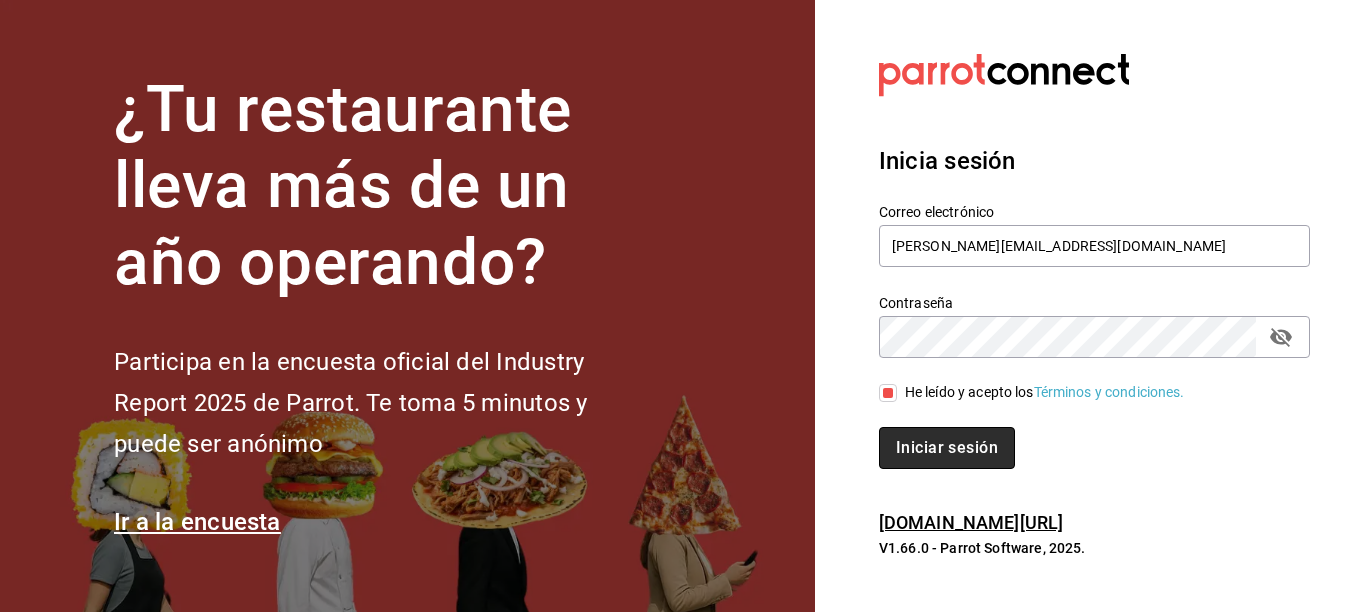 click on "Iniciar sesión" at bounding box center [947, 448] 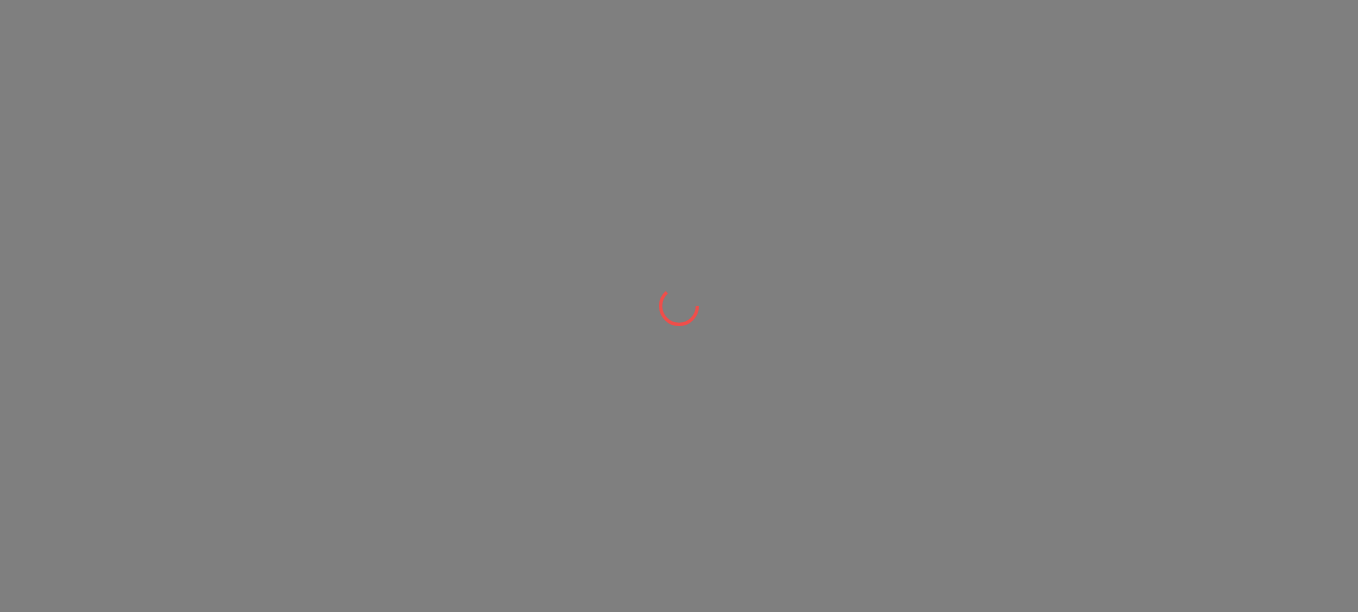 scroll, scrollTop: 0, scrollLeft: 0, axis: both 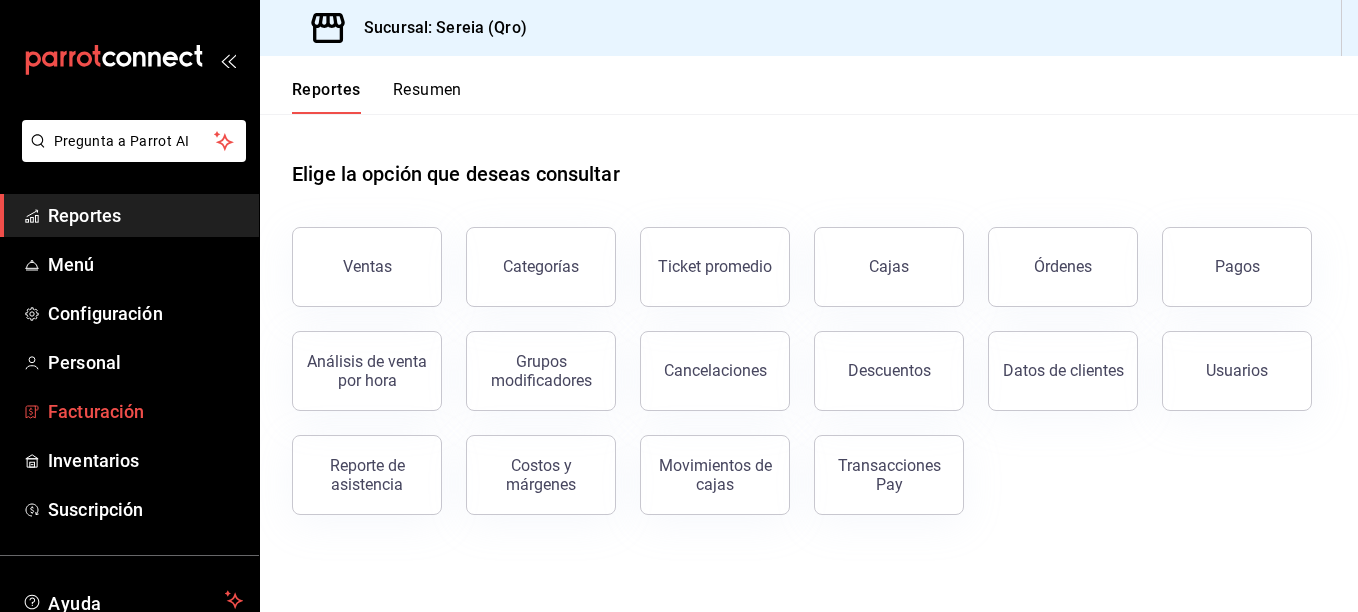 click on "Facturación" at bounding box center [129, 411] 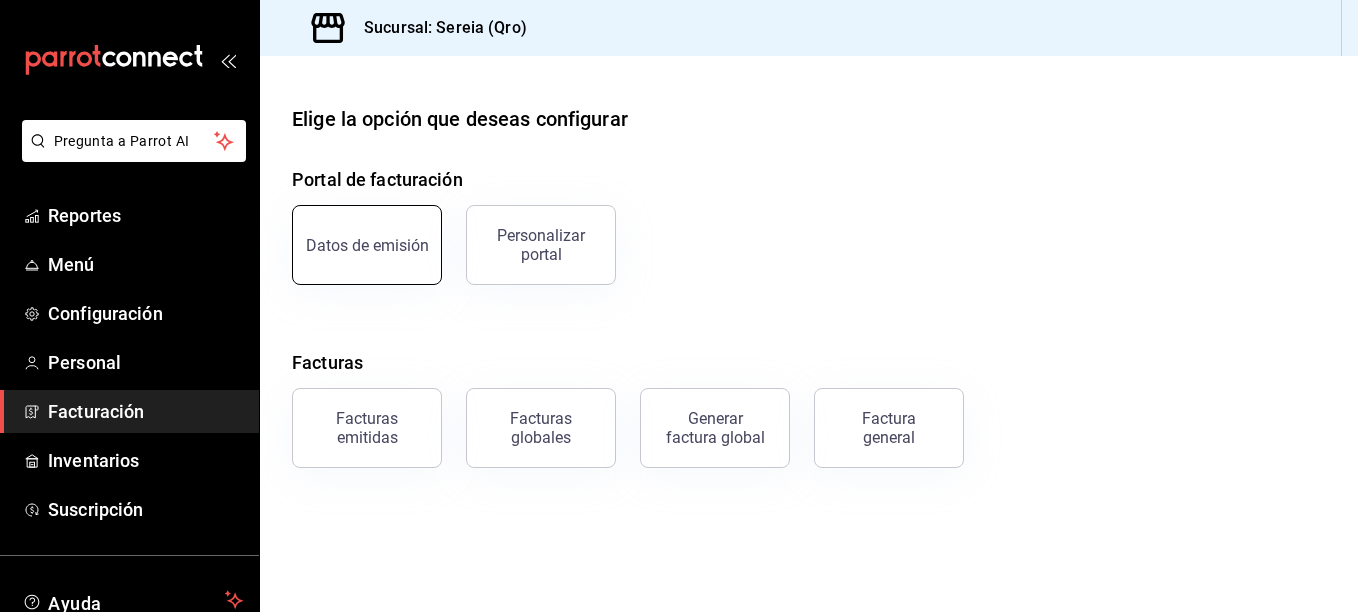 click on "Datos de emisión" at bounding box center (367, 245) 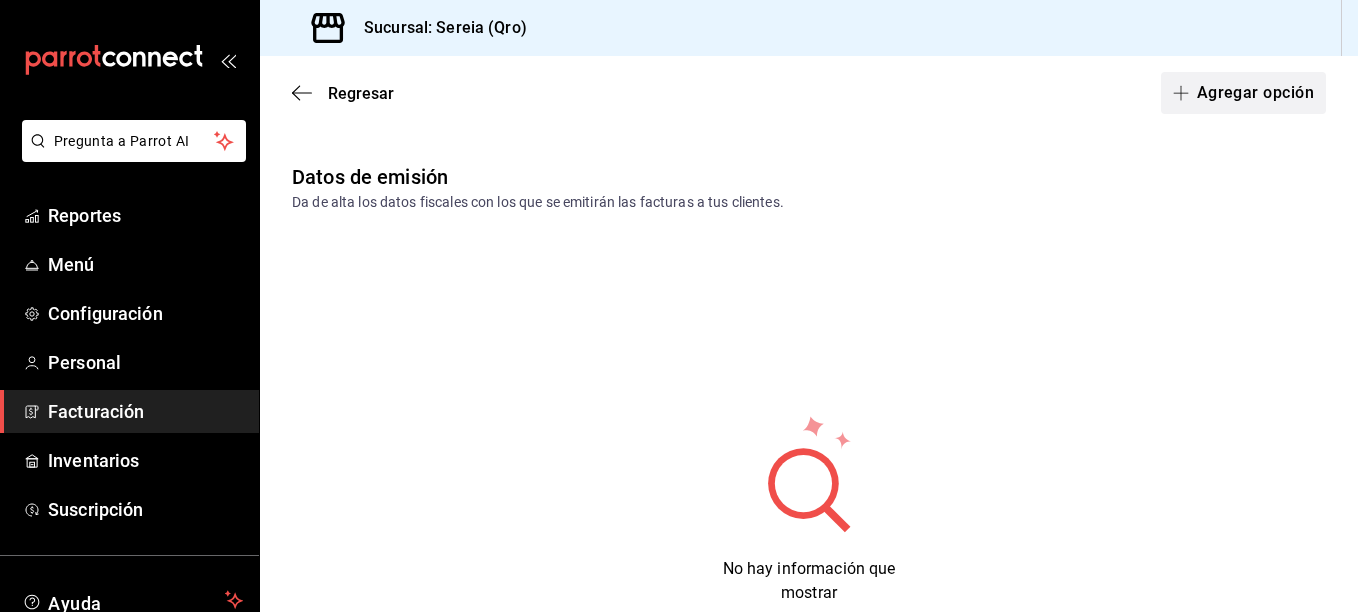 click on "Agregar opción" at bounding box center [1243, 93] 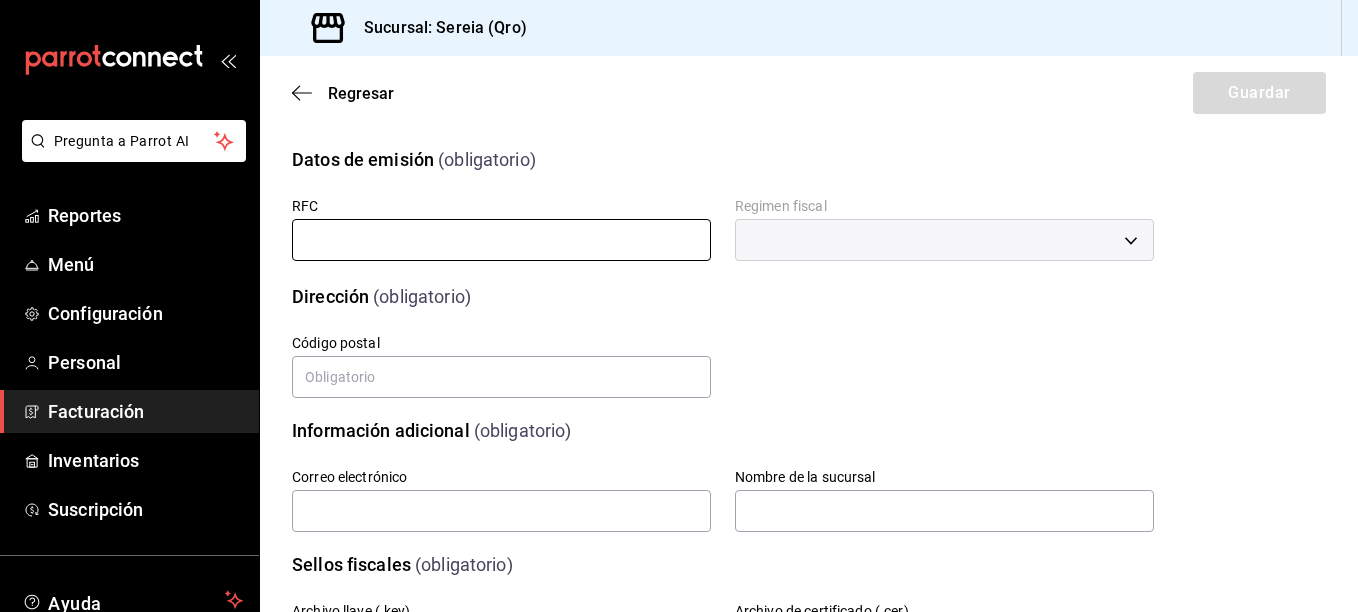 click at bounding box center [501, 240] 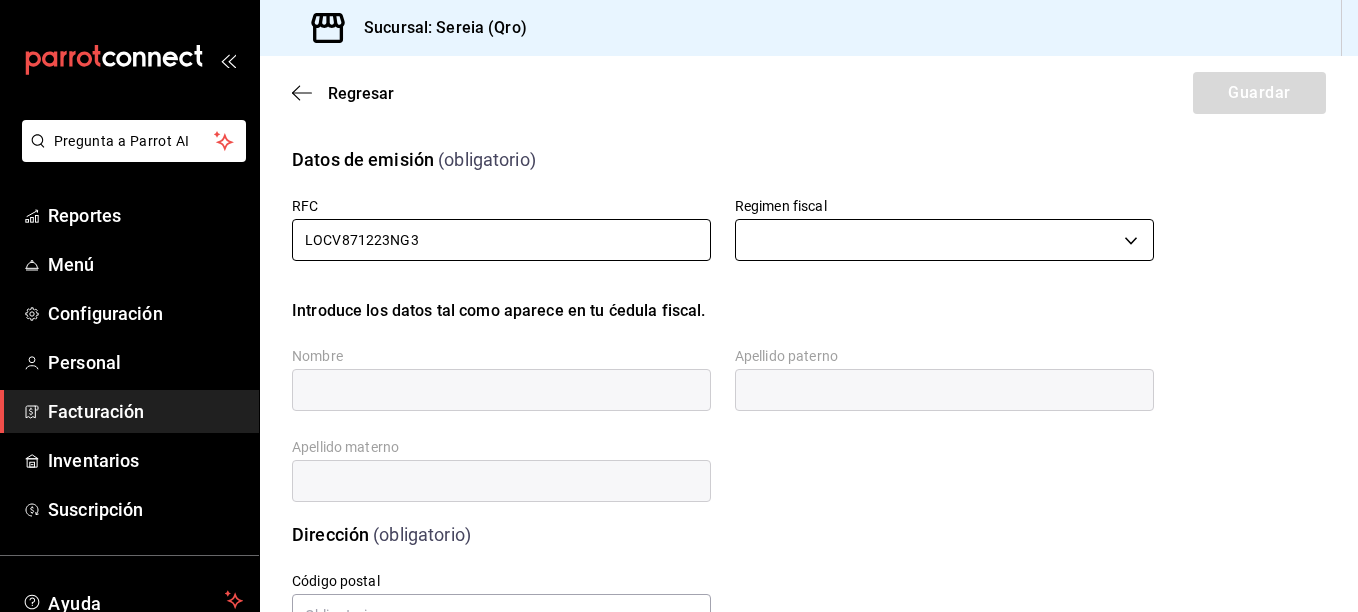 type on "LOCV871223NG3" 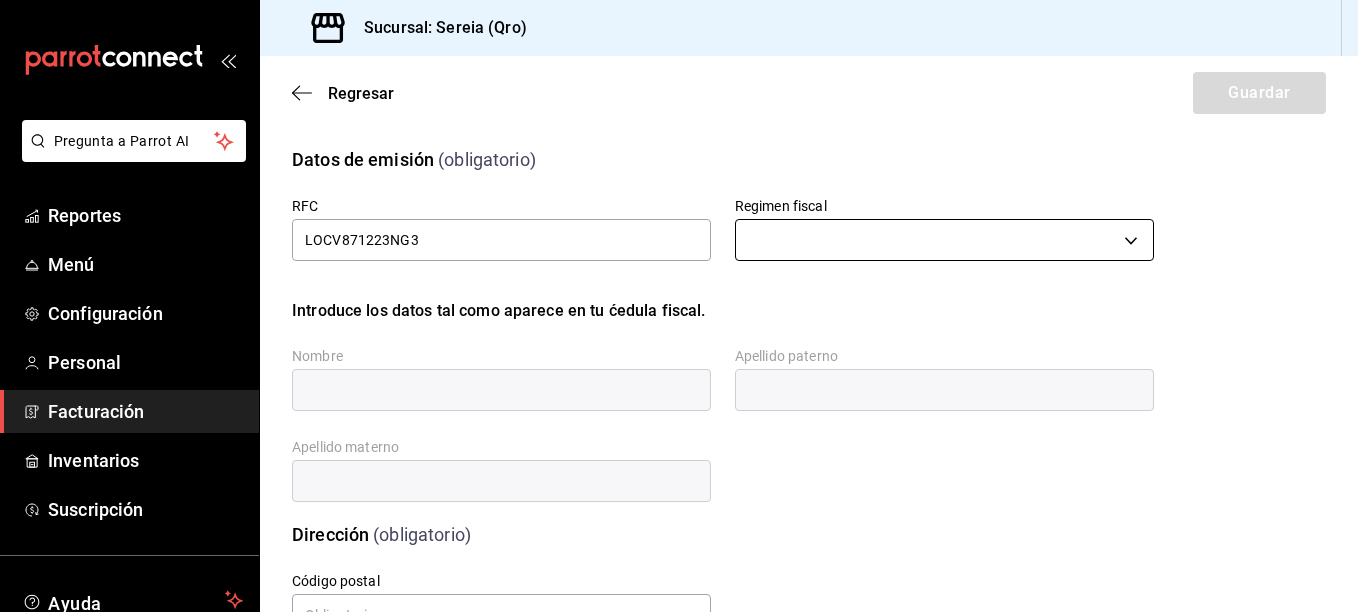 click on "Pregunta a Parrot AI Reportes   Menú   Configuración   Personal   Facturación   Inventarios   Suscripción   Ayuda Recomienda Parrot   [PERSON_NAME] nueva función   Sucursal: Sereia (Qro) Regresar Guardar Datos de emisión (obligatorio) RFC LOCV871223NG3 Regimen fiscal ​ Introduce los datos tal como aparece en tu ćedula fiscal. Nombre Apellido paterno Apellido materno Dirección (obligatorio) Calle # exterior # interior Código postal Estado Elige una opción 0 Municipio Elige una opción 0 [GEOGRAPHIC_DATA] una opción 0 Información adicional (obligatorio) Correo electrónico Nombre de la sucursal Sellos fiscales (obligatorio) Archivo llave (.key) Elige un archivo Archivo de certificado (.cer) Elige un archivo Contraseña (Sellos) Asignar marcas Marcas Pregunta a Parrot AI Reportes   Menú   Configuración   Personal   Facturación   Inventarios   Suscripción   Ayuda Recomienda Parrot   [PERSON_NAME] nueva función   Visitar centro de ayuda [PHONE_NUMBER] Visitar centro de ayuda" at bounding box center [679, 306] 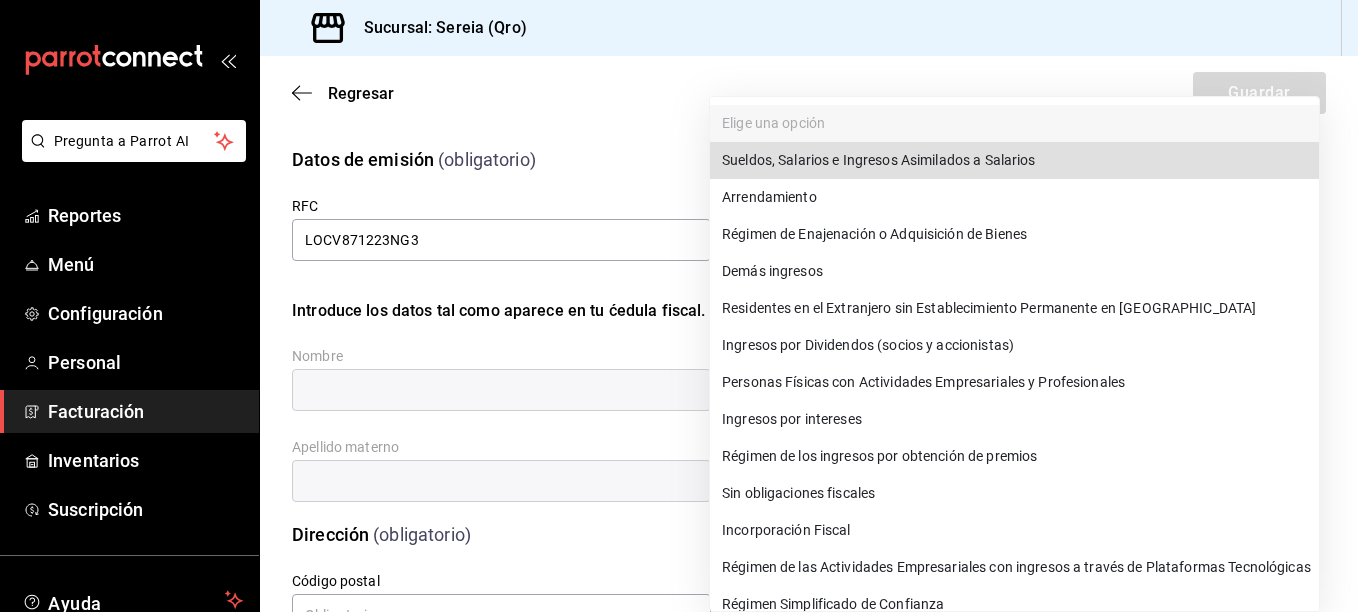 click on "Personas Físicas con Actividades Empresariales y Profesionales" at bounding box center (1014, 382) 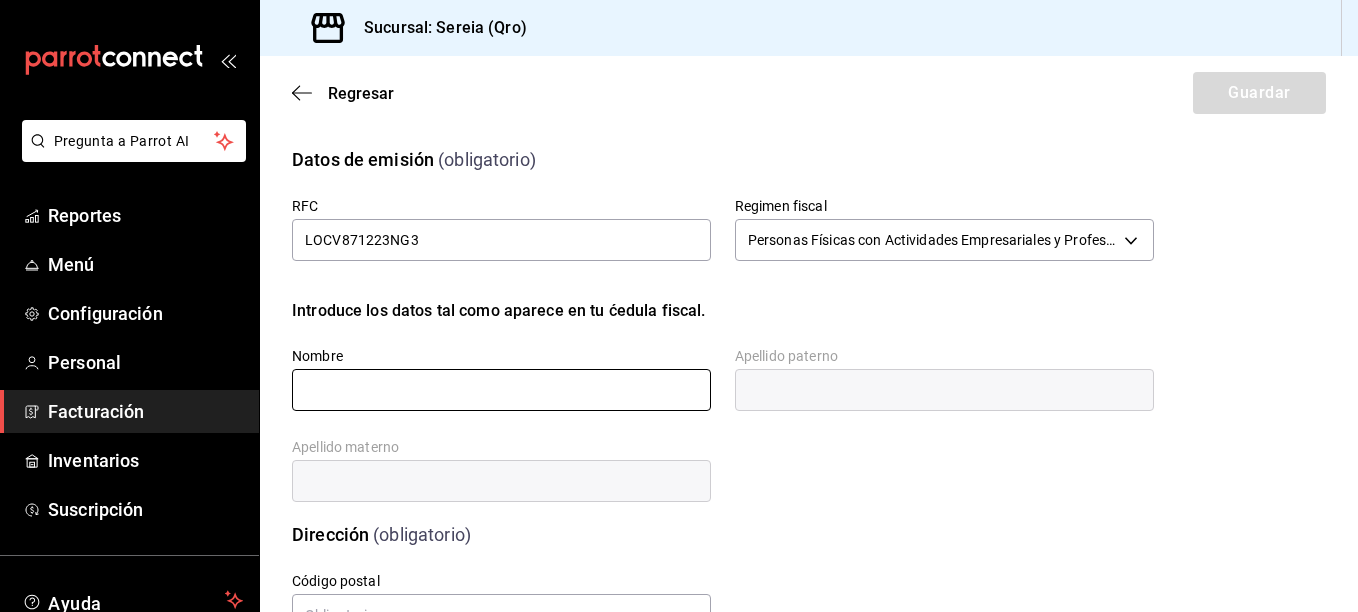click at bounding box center (501, 390) 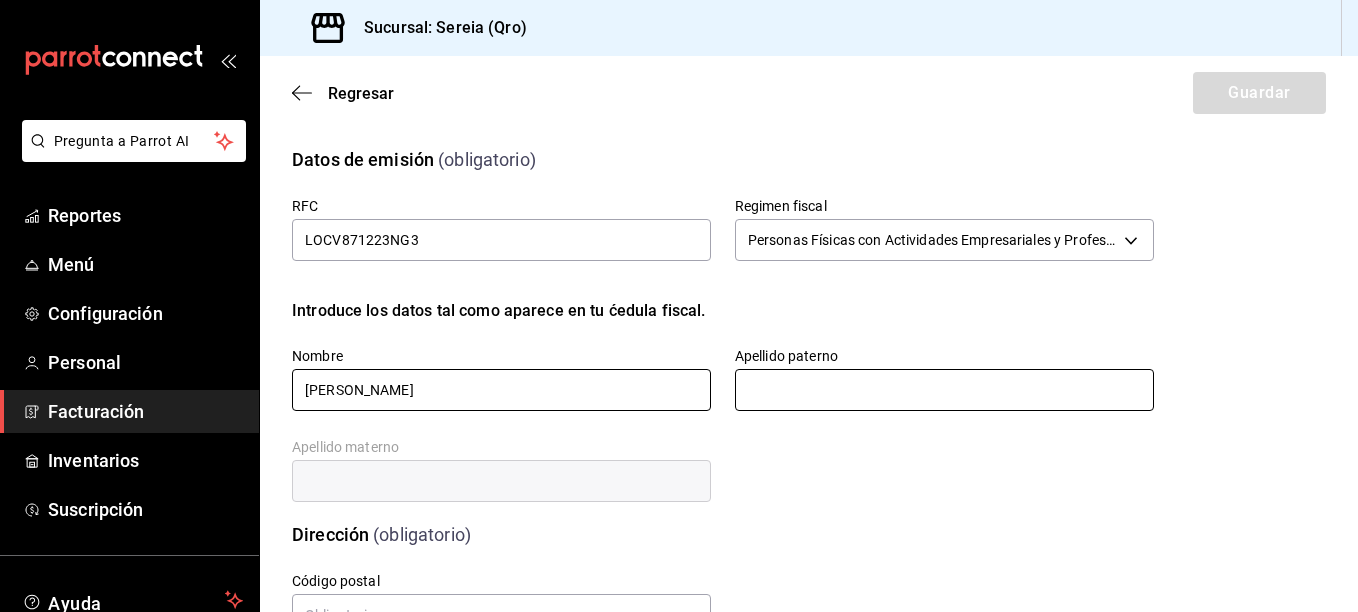 type on "[PERSON_NAME]" 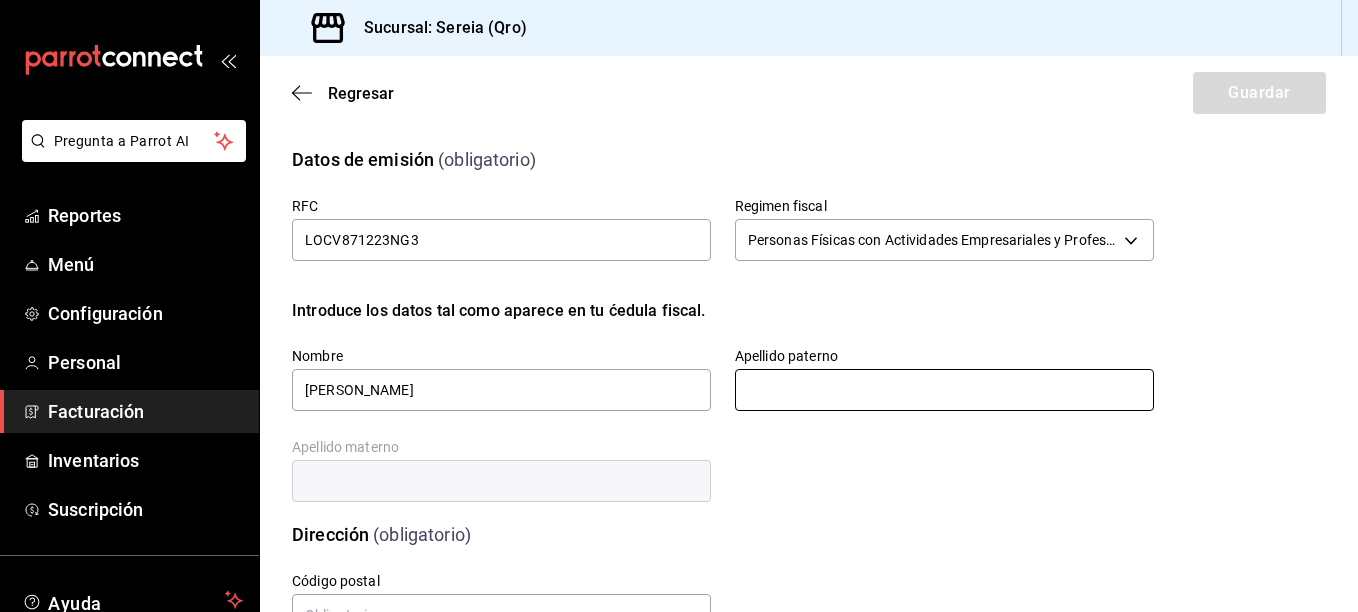 click at bounding box center (944, 390) 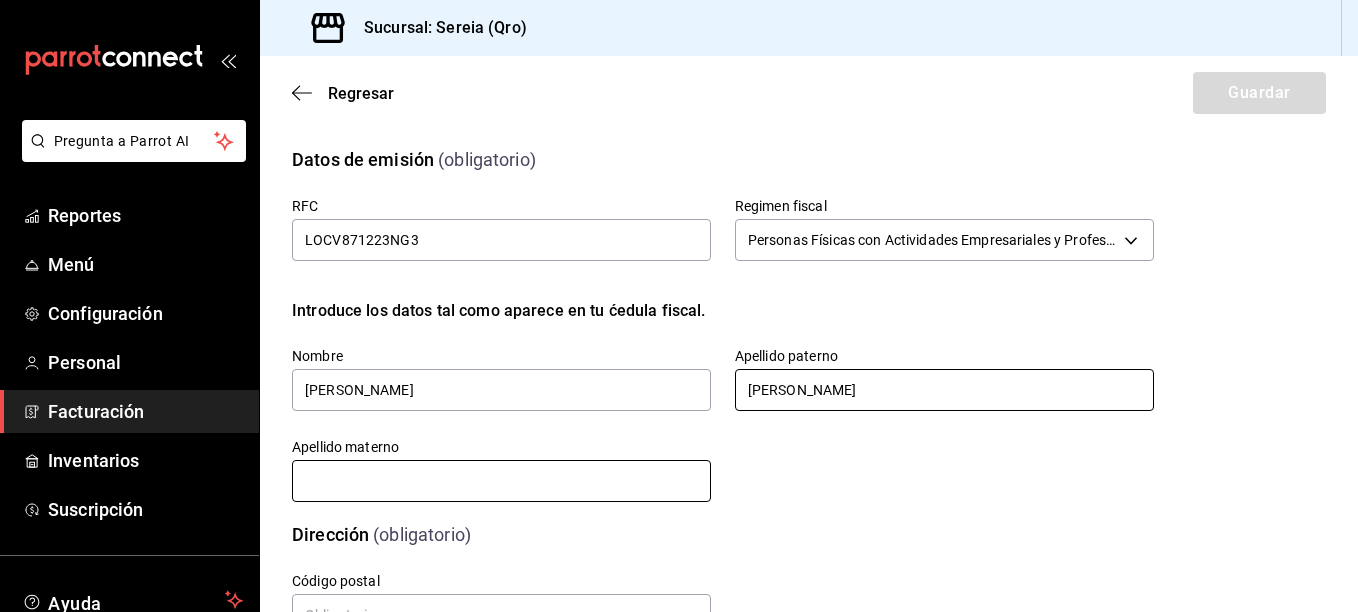 type on "[PERSON_NAME]" 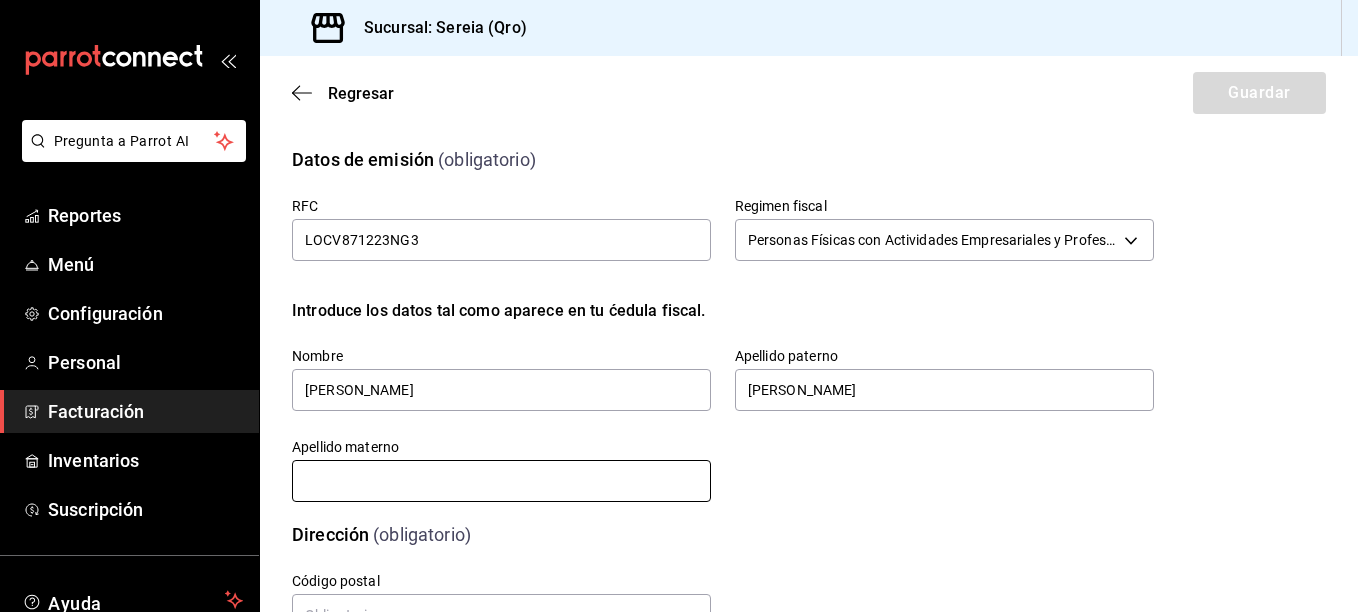 click at bounding box center [501, 481] 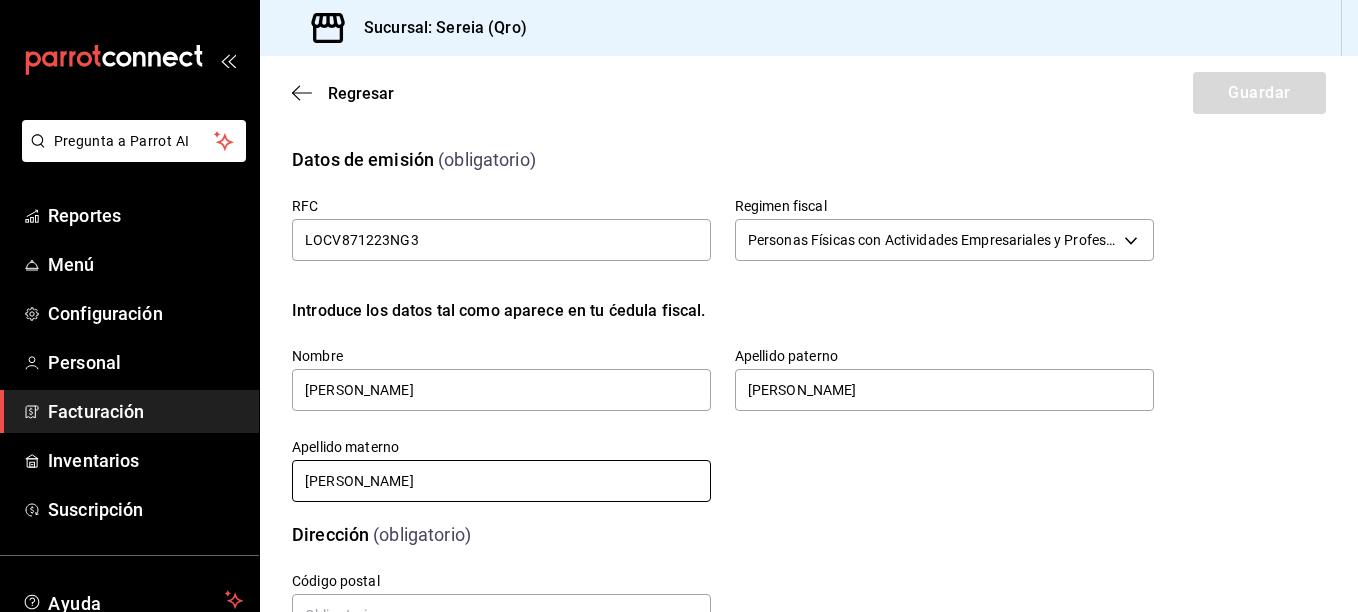 type on "[PERSON_NAME]" 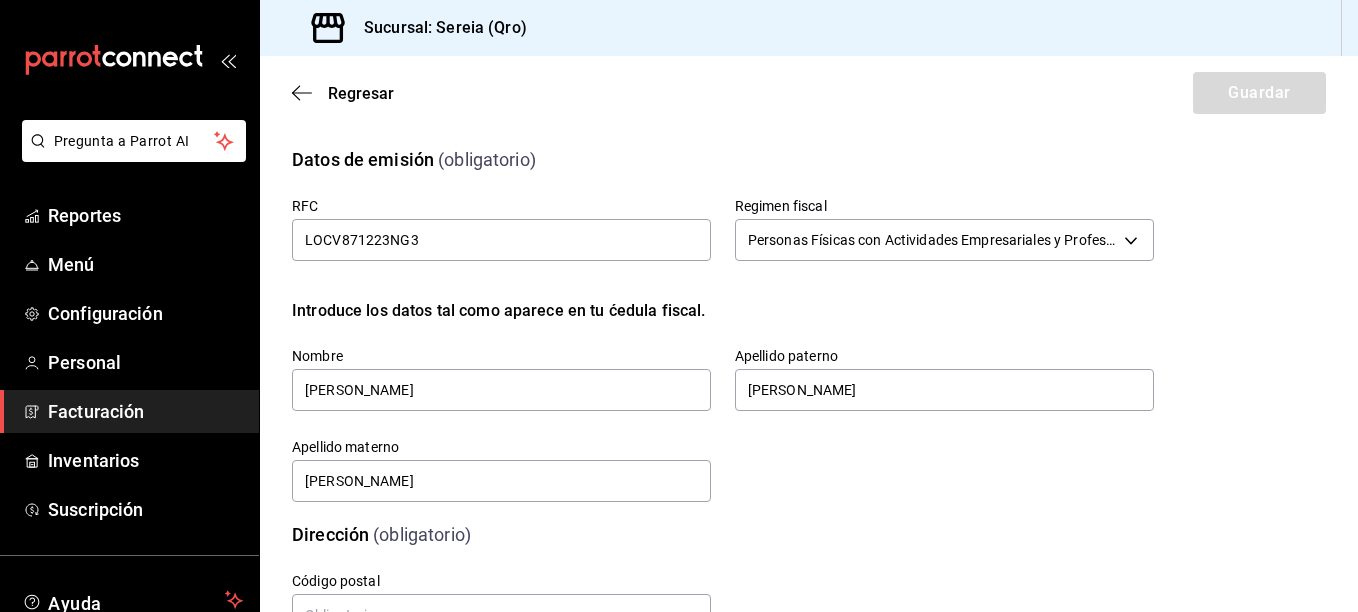 click on "RFC LOCV871223NG3 Regimen fiscal Personas Físicas con Actividades Empresariales y Profesionales 612 Introduce los datos tal como aparece en tu ćedula fiscal. Nombre [PERSON_NAME] paterno [PERSON_NAME] materno [PERSON_NAME]" at bounding box center [699, 327] 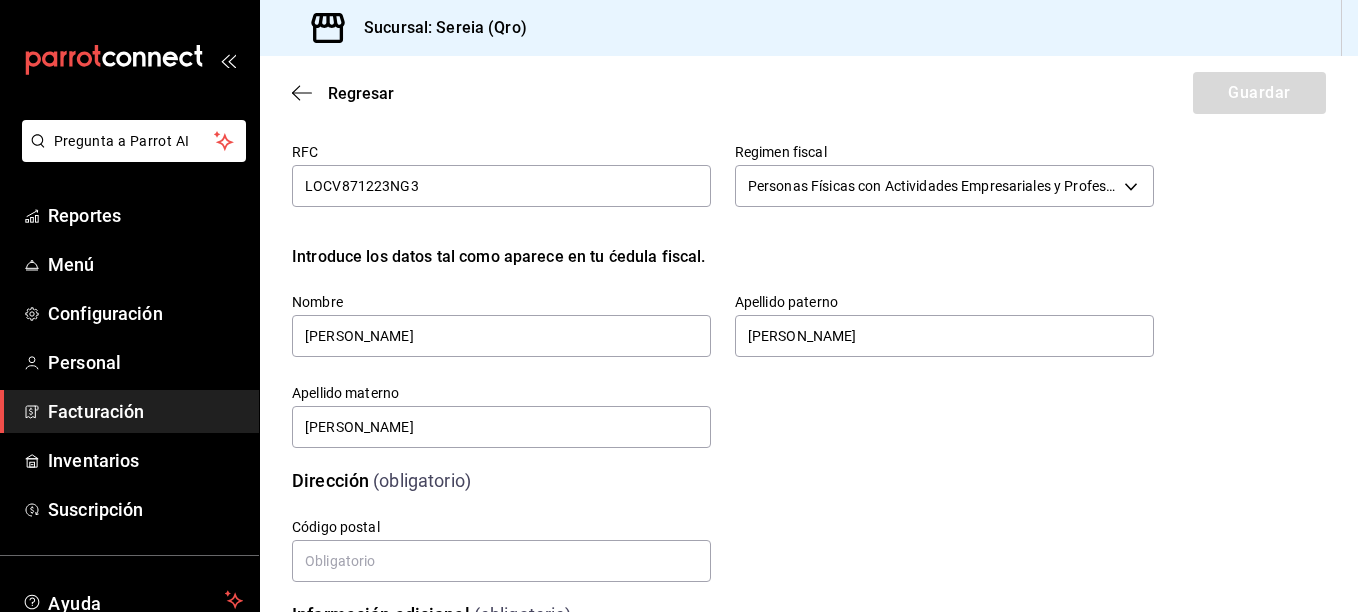 scroll, scrollTop: 100, scrollLeft: 0, axis: vertical 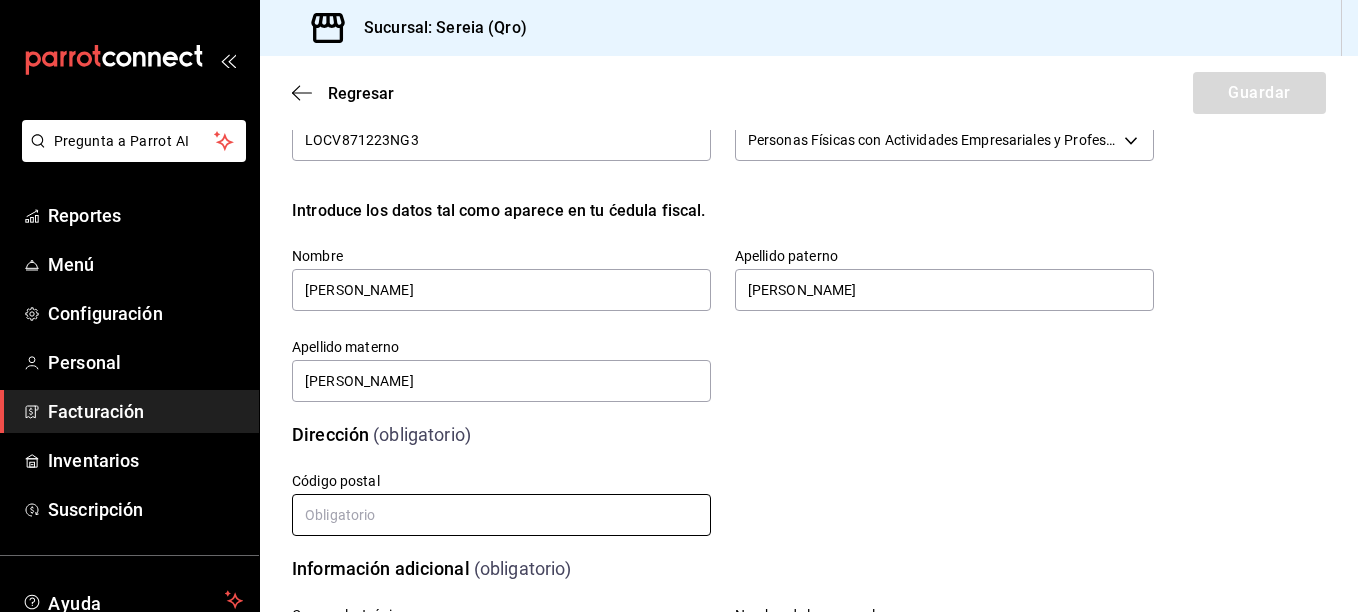 drag, startPoint x: 399, startPoint y: 509, endPoint x: 368, endPoint y: 518, distance: 32.280025 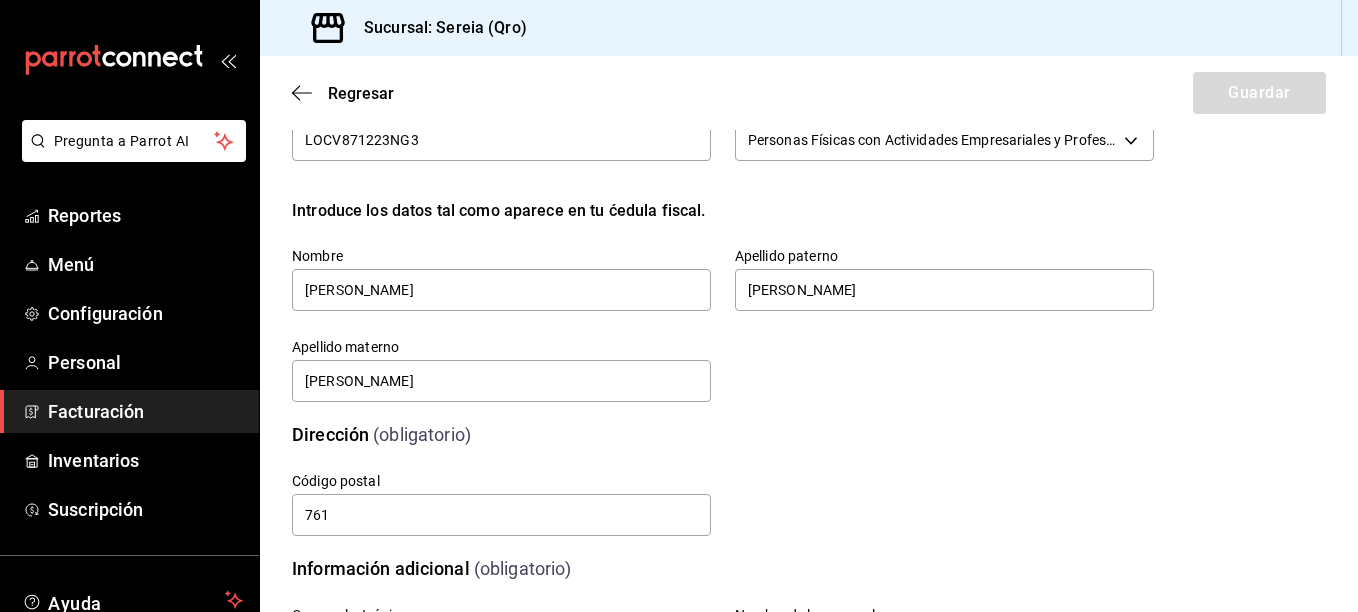 click on "Calle # exterior # interior Código postal 761 Estado Elige una opción 0 Municipio Elige una opción 0 [GEOGRAPHIC_DATA] una opción 0" at bounding box center [699, 481] 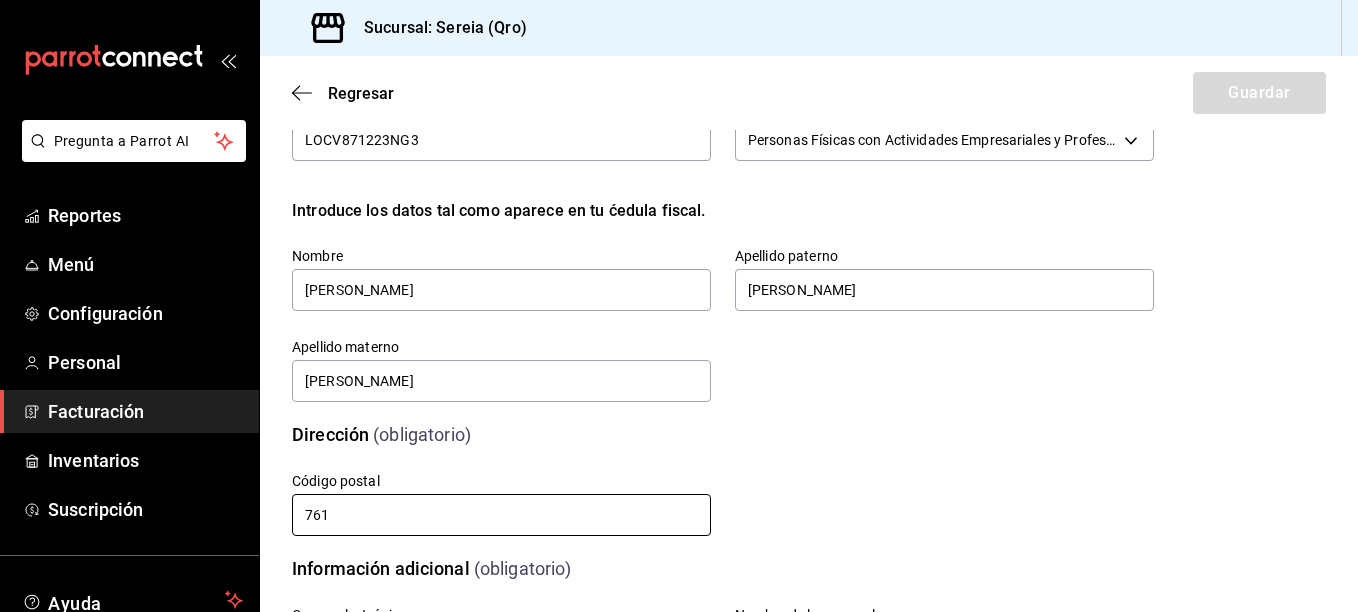click on "761" at bounding box center (501, 515) 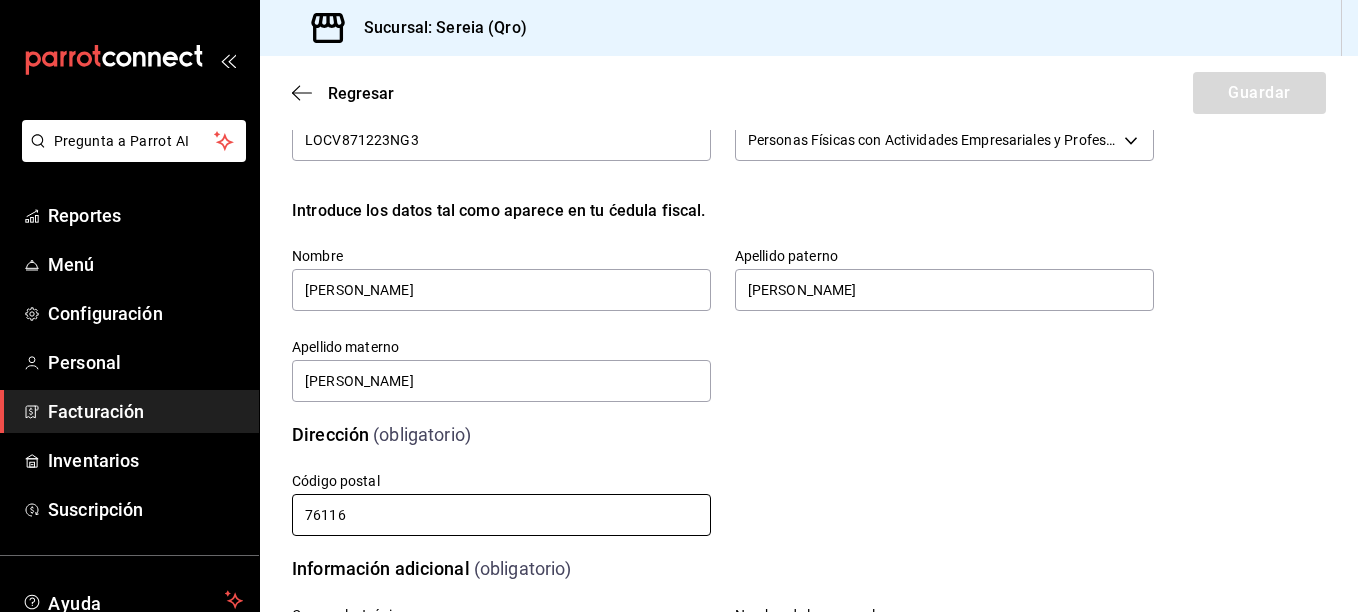 type on "76116" 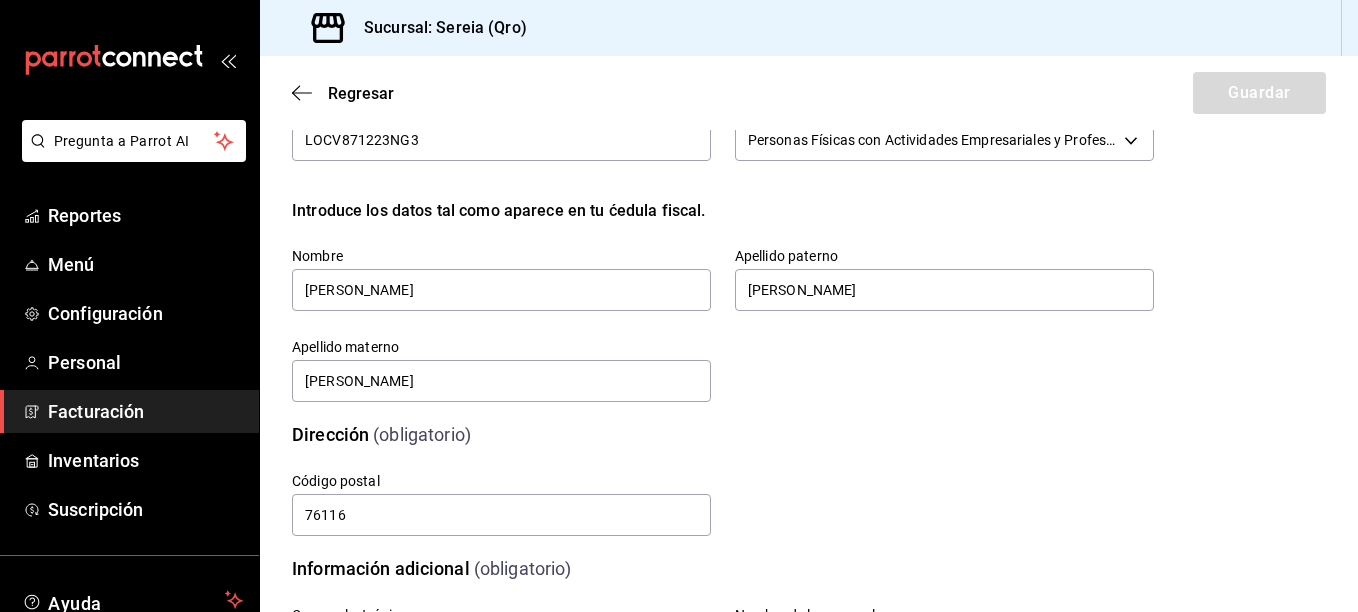 click on "Calle # exterior # interior Código postal 76116 Estado Elige una opción 0 Municipio Elige una opción 0 [GEOGRAPHIC_DATA] una opción 0" at bounding box center (699, 481) 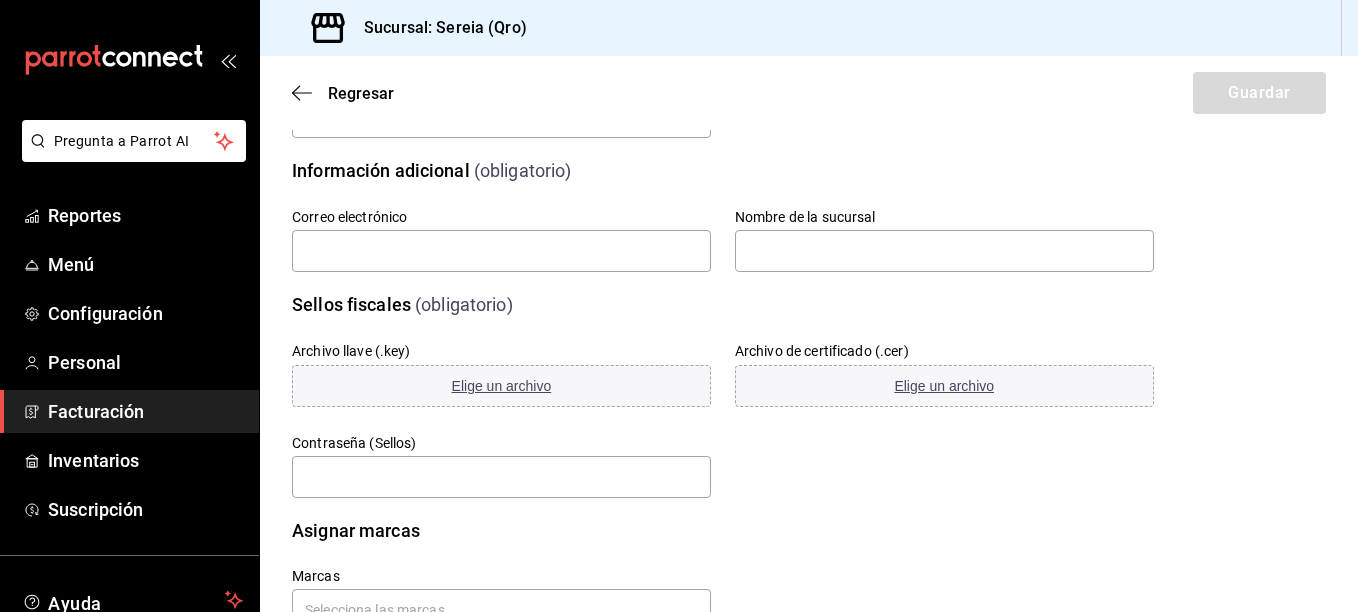 scroll, scrollTop: 500, scrollLeft: 0, axis: vertical 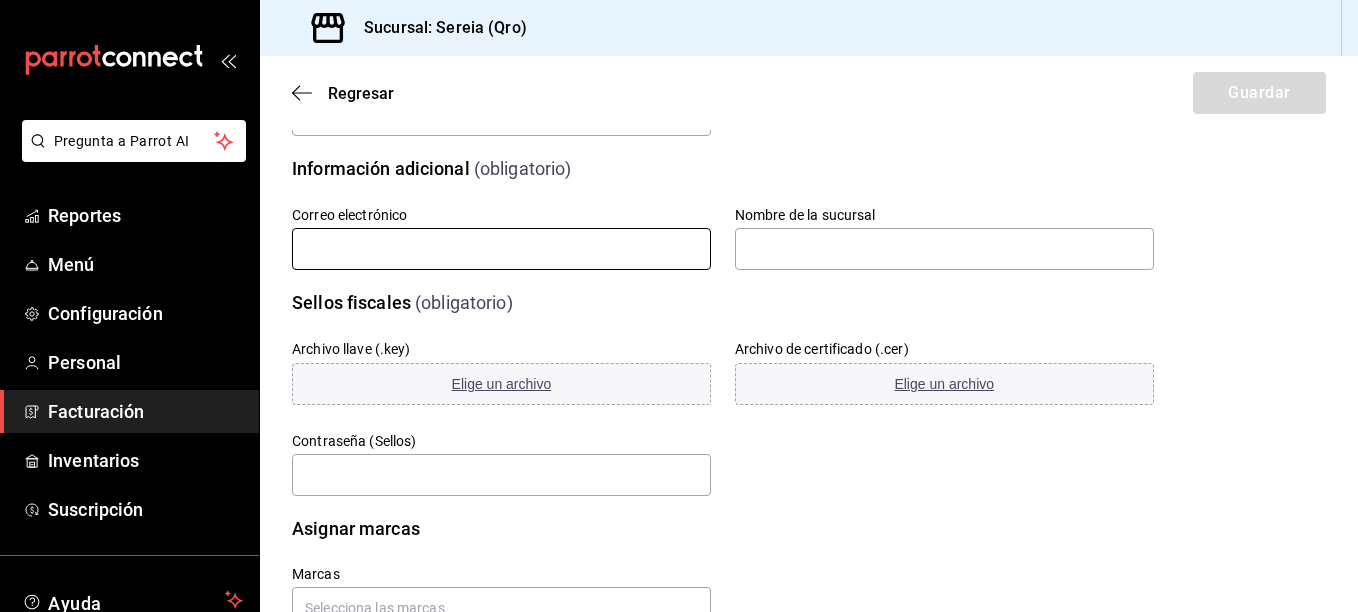click at bounding box center (501, 249) 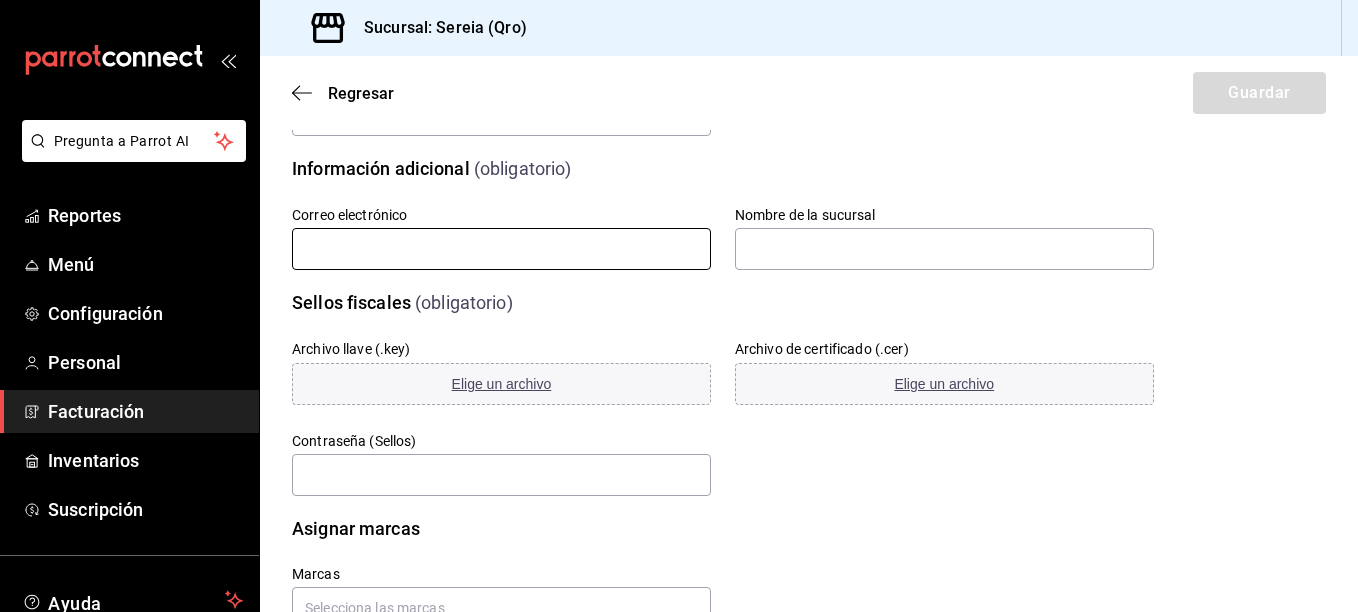 type on "[EMAIL_ADDRESS][DOMAIN_NAME]" 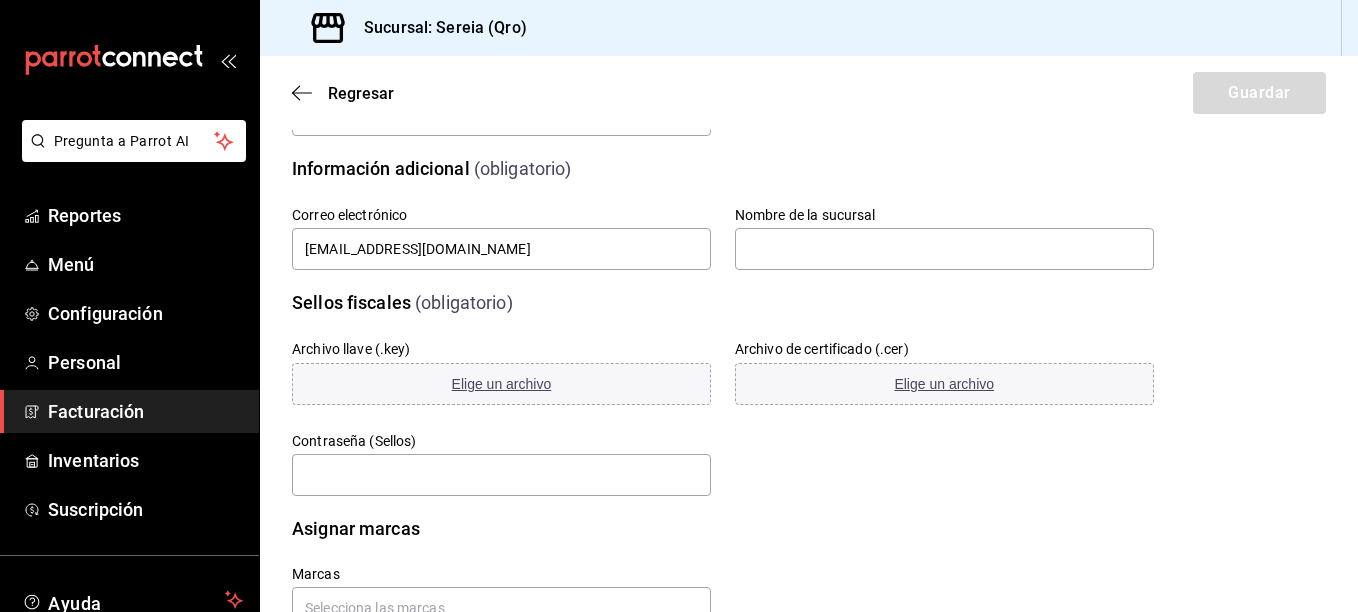 click on "Sellos fiscales (obligatorio)" at bounding box center (711, 290) 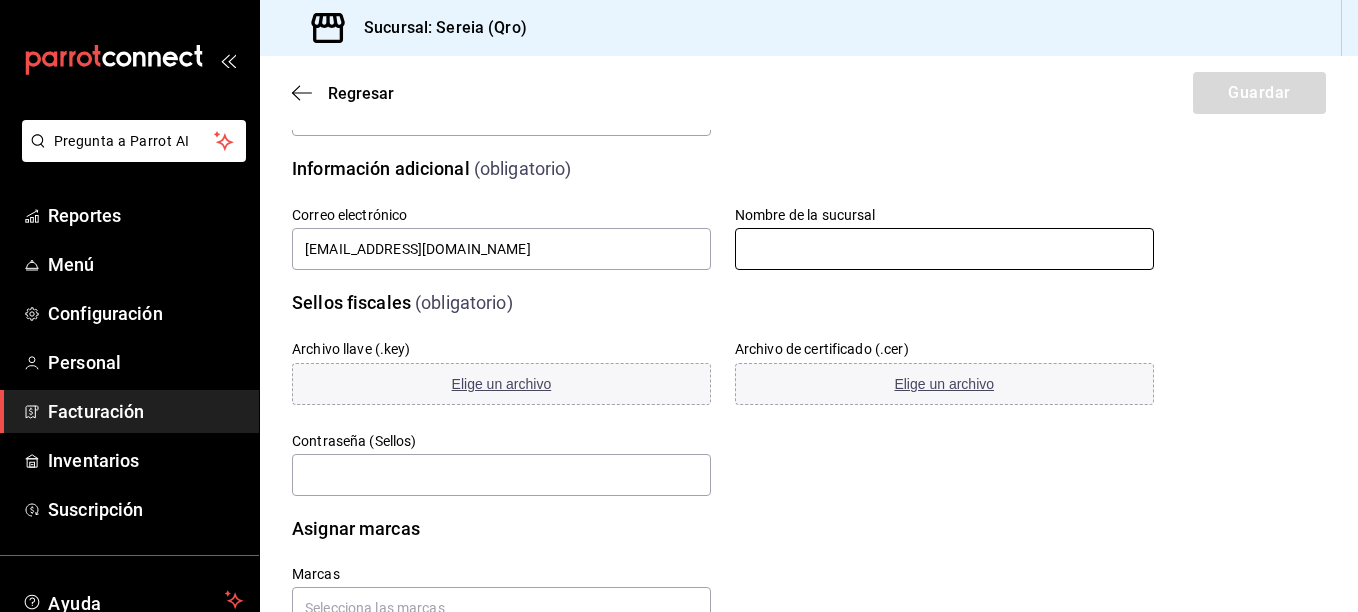 click at bounding box center [944, 249] 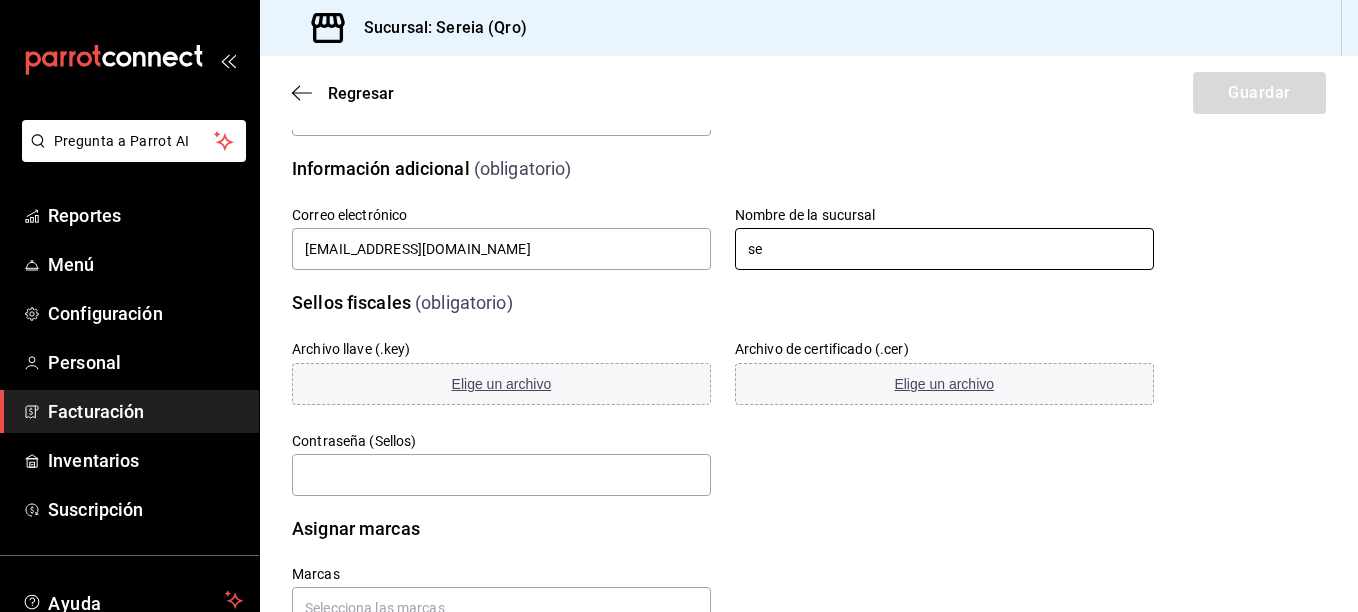 type on "s" 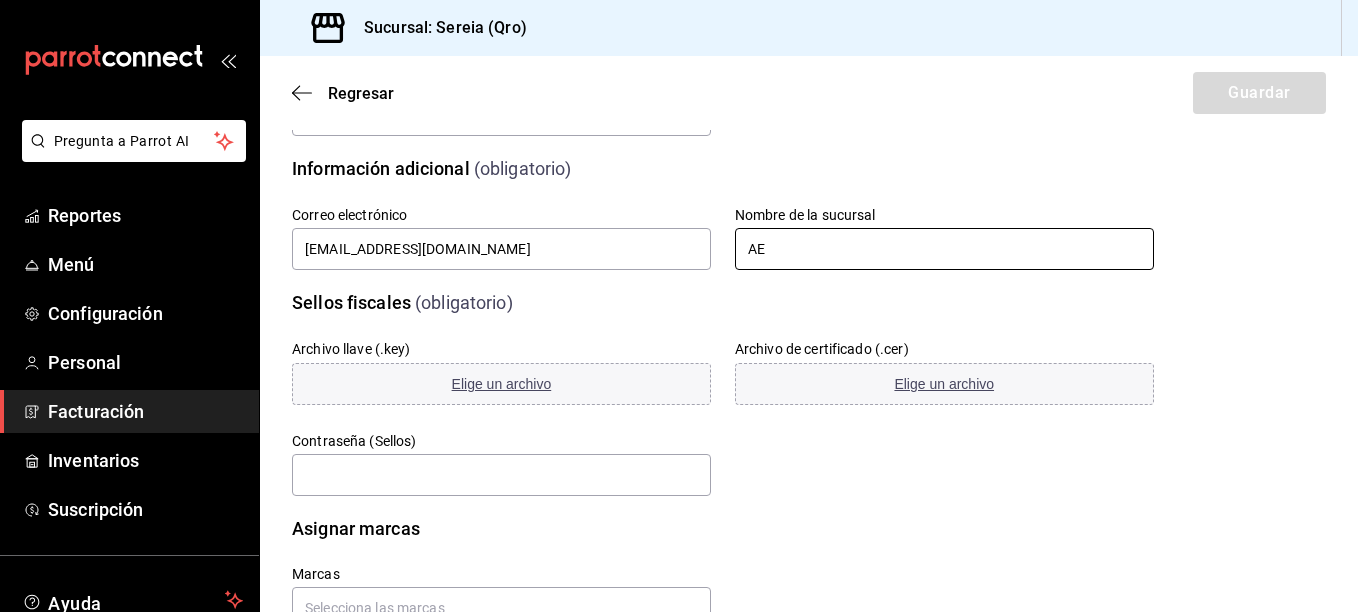 type on "A" 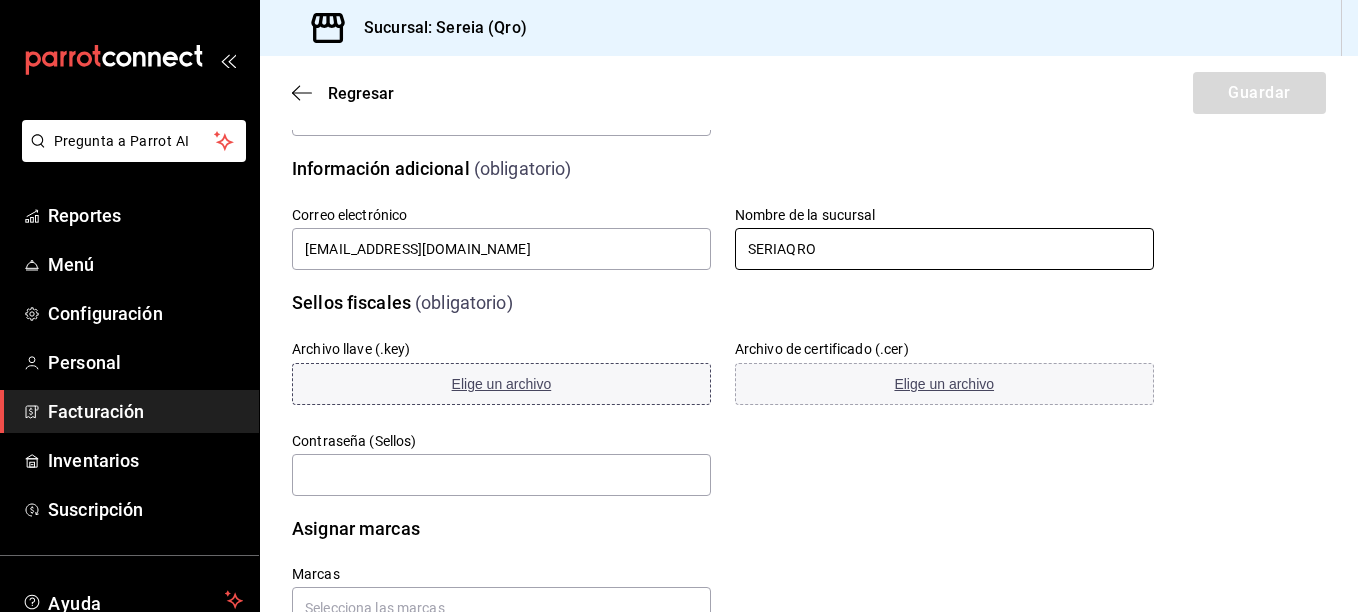 scroll, scrollTop: 566, scrollLeft: 0, axis: vertical 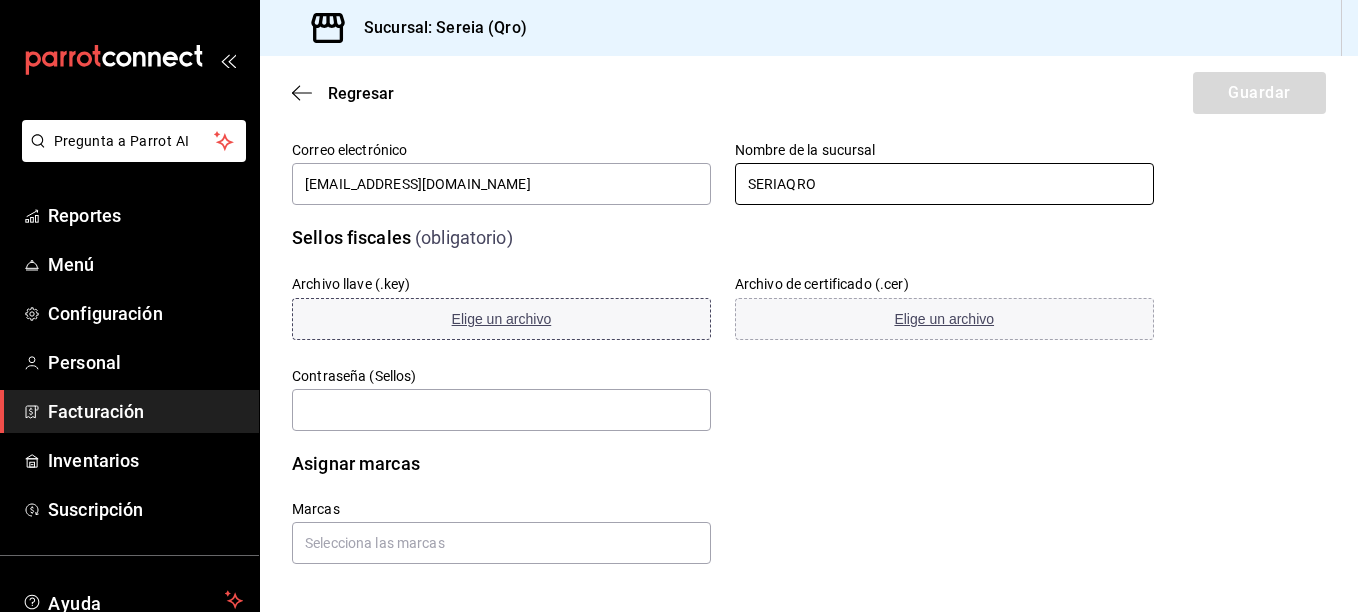 type on "SERIAQRO" 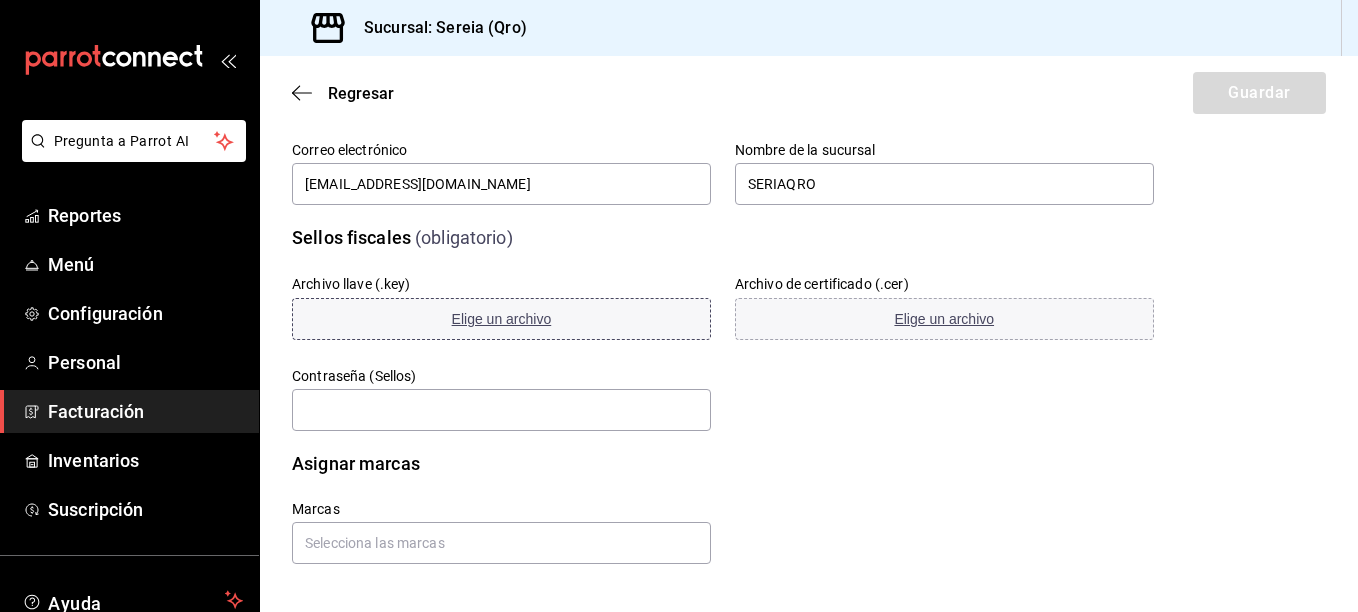 click on "Elige un archivo" at bounding box center [502, 319] 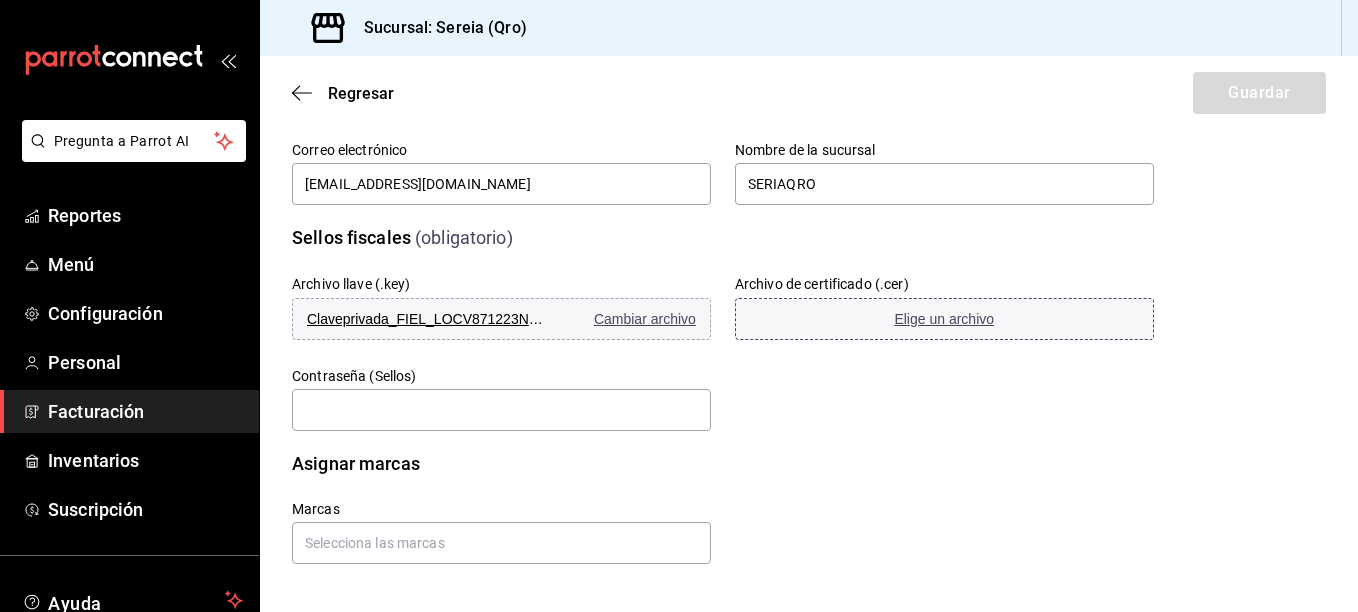 click on "Elige un archivo" at bounding box center (944, 319) 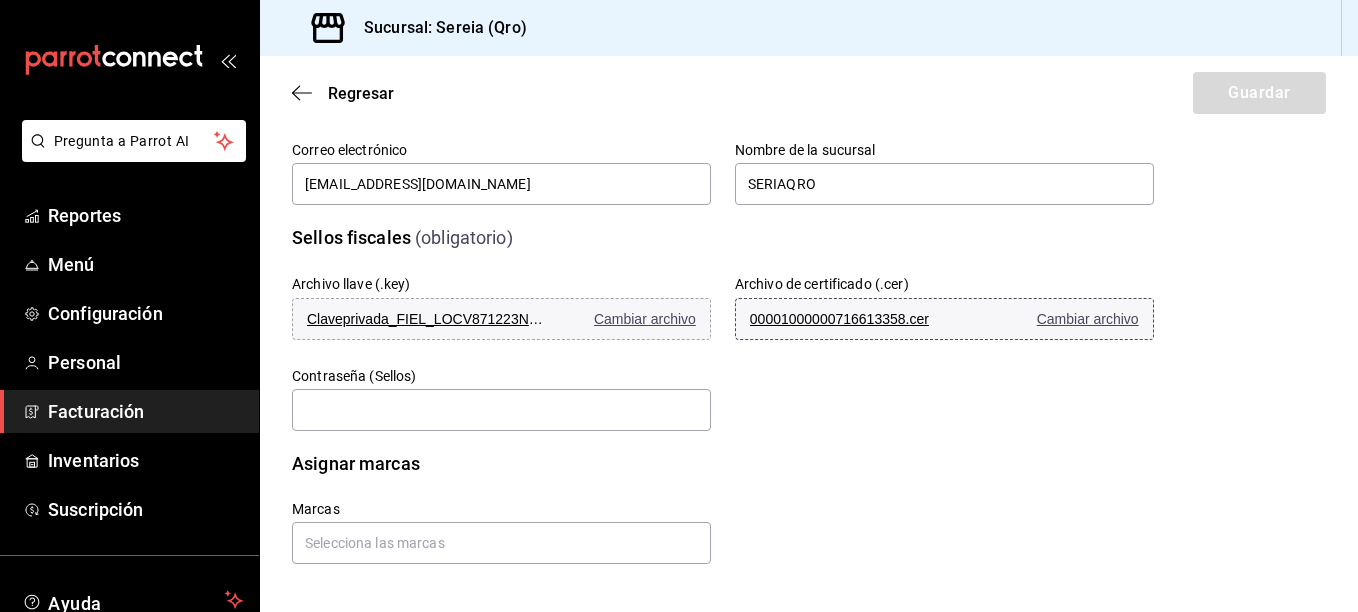 click on "Cambiar archivo" at bounding box center [1088, 319] 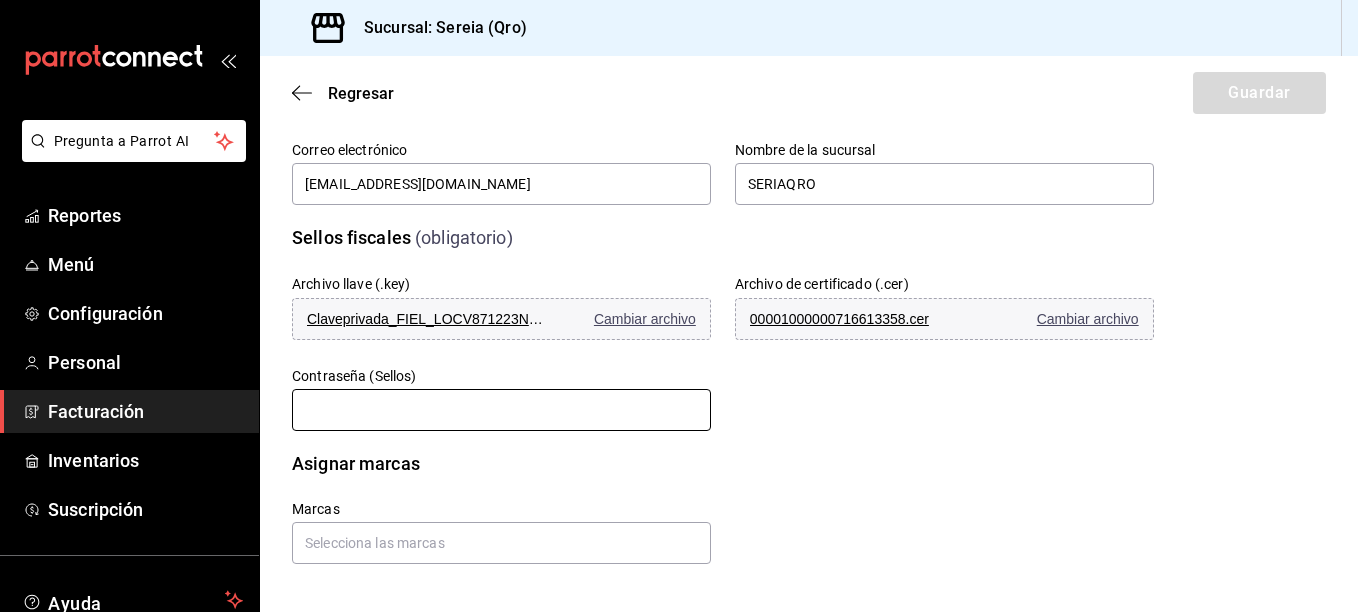 click at bounding box center [501, 410] 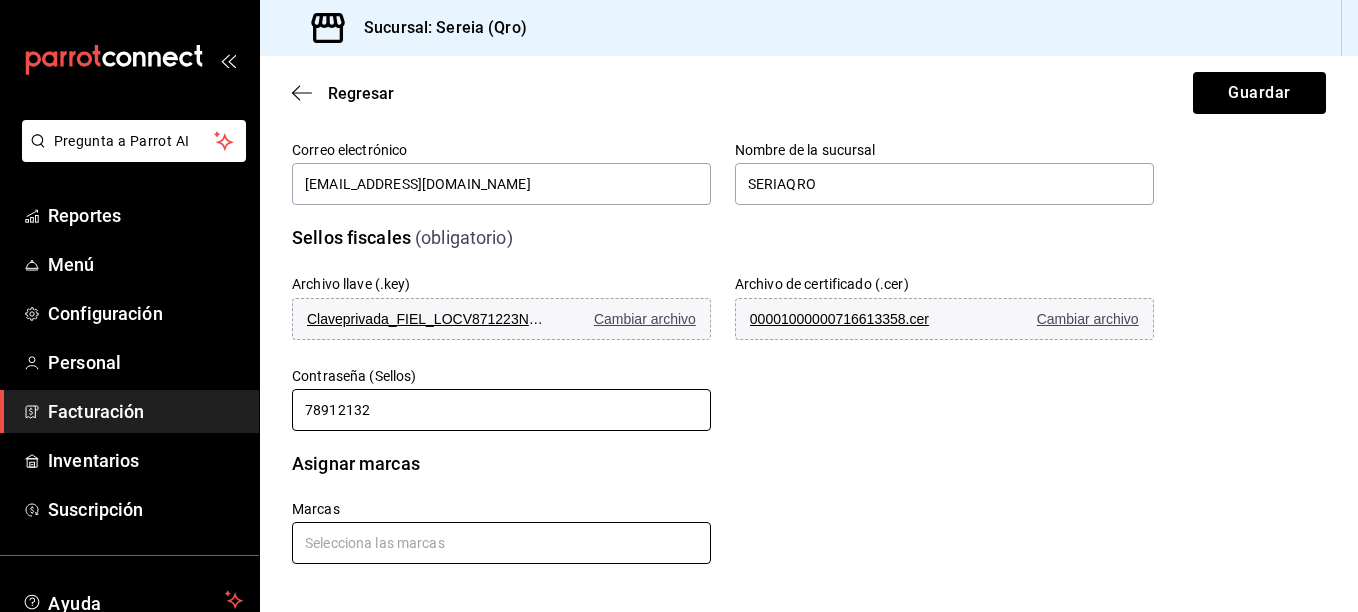 type on "78912132" 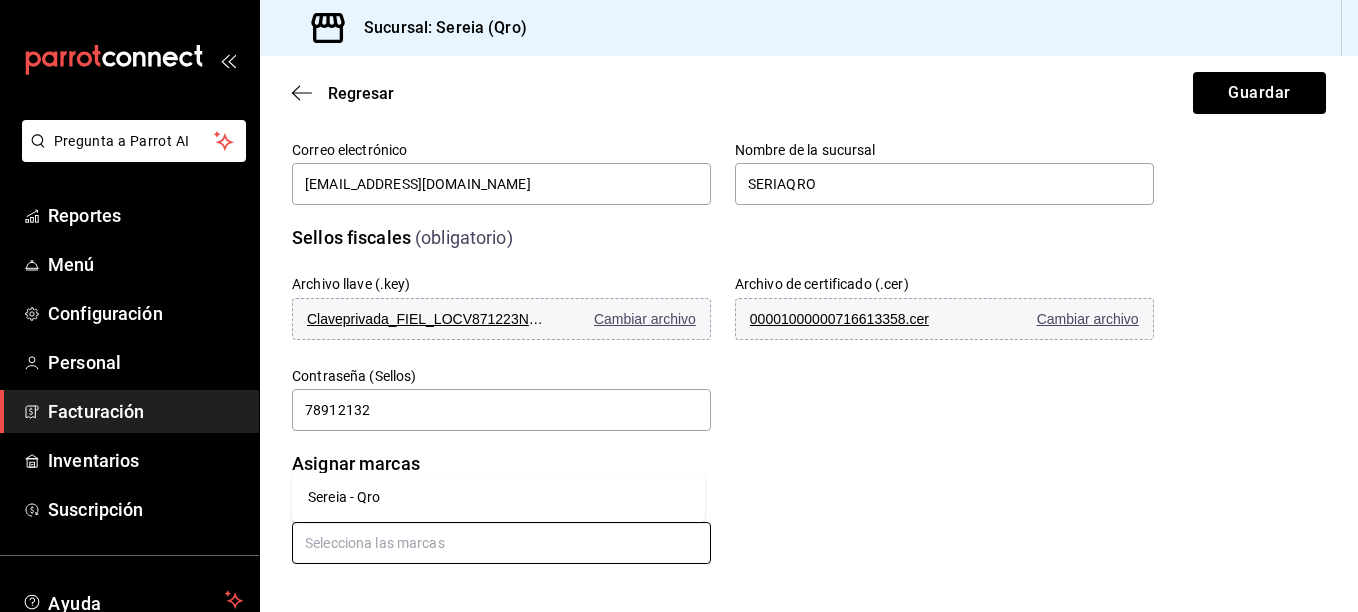 click at bounding box center [501, 543] 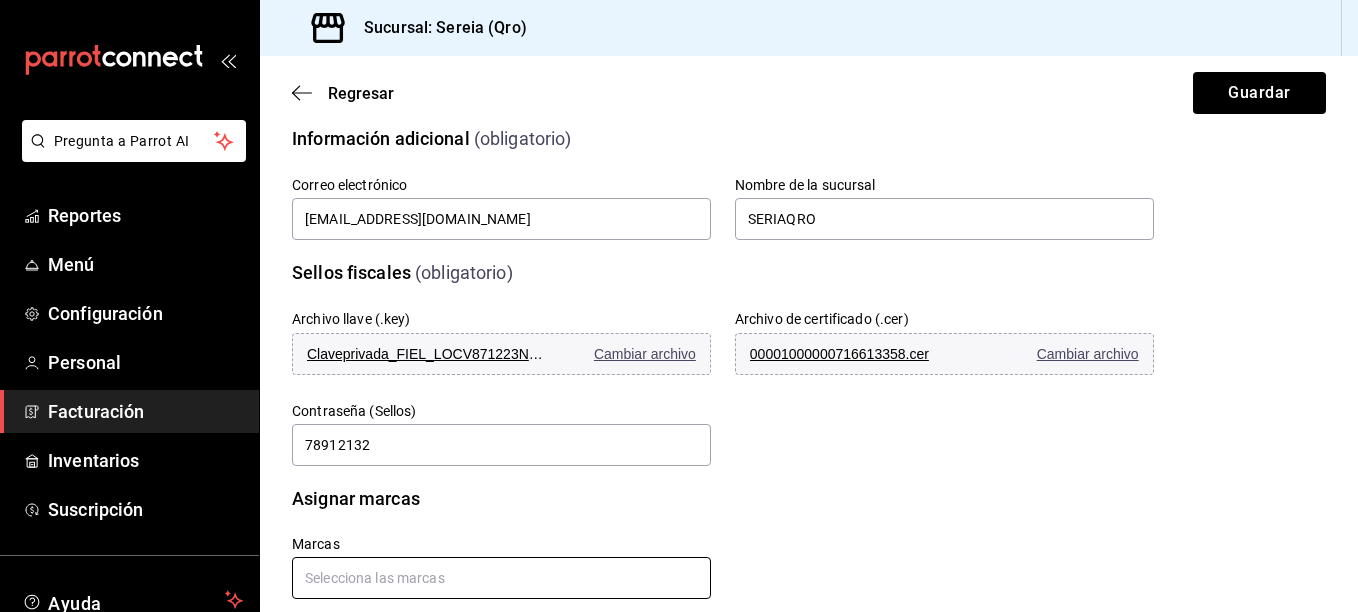 scroll, scrollTop: 432, scrollLeft: 0, axis: vertical 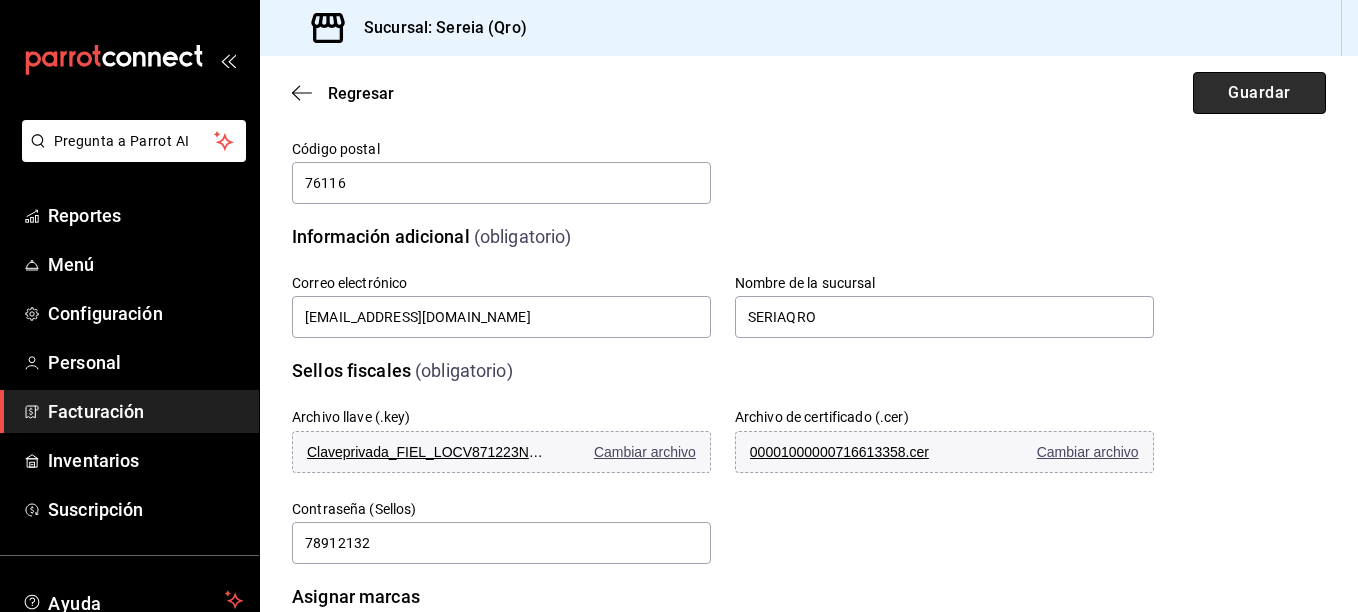 click on "Guardar" at bounding box center (1259, 93) 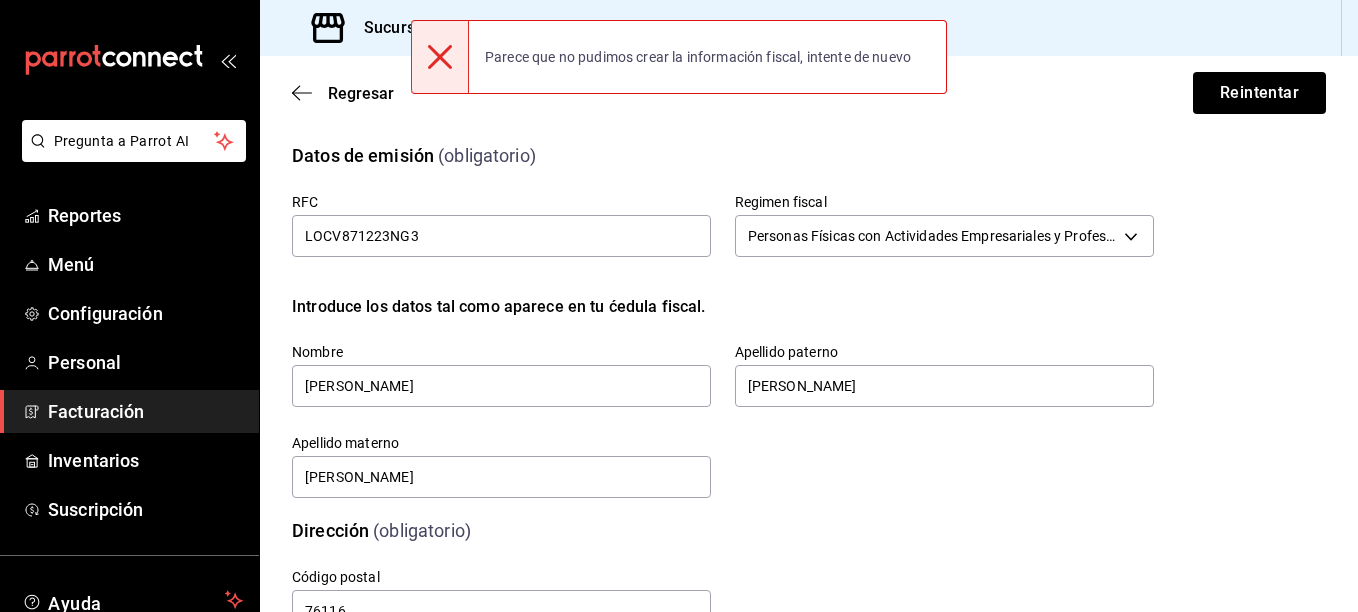 scroll, scrollTop: 0, scrollLeft: 0, axis: both 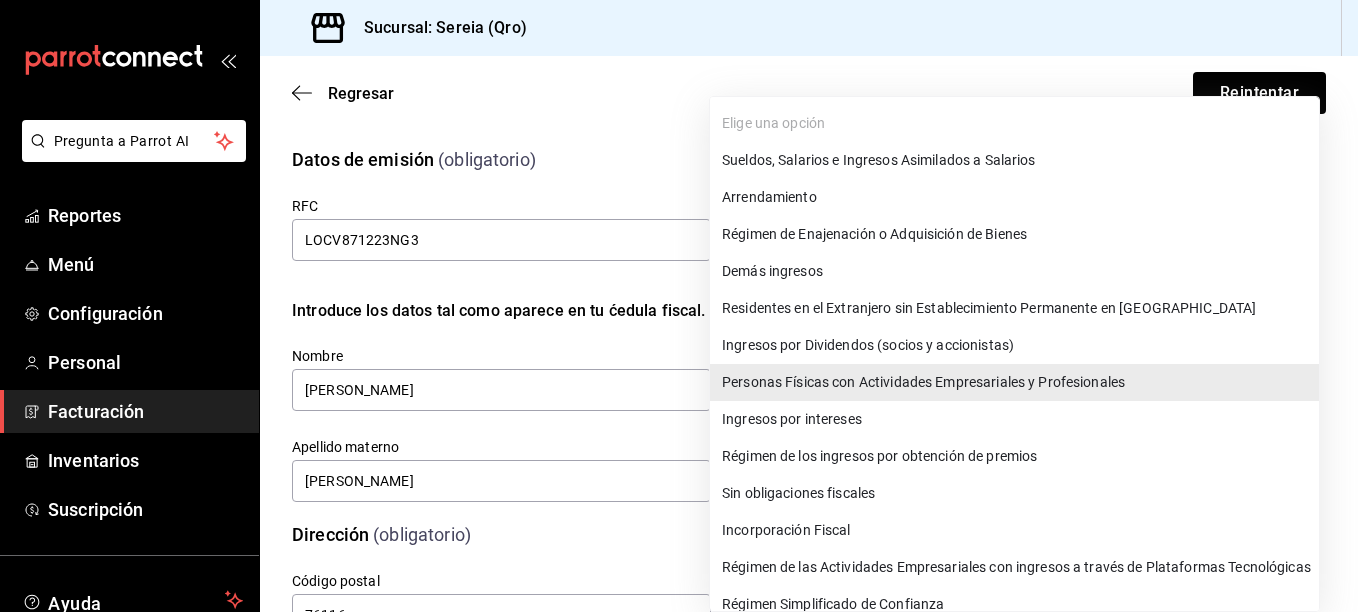 click on "Pregunta a Parrot AI Reportes   Menú   Configuración   Personal   Facturación   Inventarios   Suscripción   Ayuda Recomienda Parrot   [PERSON_NAME] nueva función   Sucursal: Sereia (Qro) Regresar Reintentar Datos de emisión (obligatorio) RFC LOCV871223NG3 Regimen fiscal Personas Físicas con Actividades Empresariales y Profesionales 612 Introduce los datos tal como aparece en tu ćedula fiscal. Nombre [PERSON_NAME] paterno [PERSON_NAME] materno [PERSON_NAME] Dirección (obligatorio) Calle # exterior # interior Código postal 76116 Estado Elige una opción 0 Municipio Elige una opción 0 [GEOGRAPHIC_DATA] una opción 0 Información adicional (obligatorio) Correo electrónico [EMAIL_ADDRESS][DOMAIN_NAME] Nombre de la sucursal SERIAQRO Sellos fiscales (obligatorio) Archivo llave (.key) Claveprivada_FIEL_LOCV871223NG3_20250618_143252.key Cambiar archivo Archivo de certificado (.cer) 00001000000716613358.cer Cambiar archivo Contraseña (Sellos) 78912132 Asignar marcas Marcas Sereia - Qro Reportes" at bounding box center (679, 306) 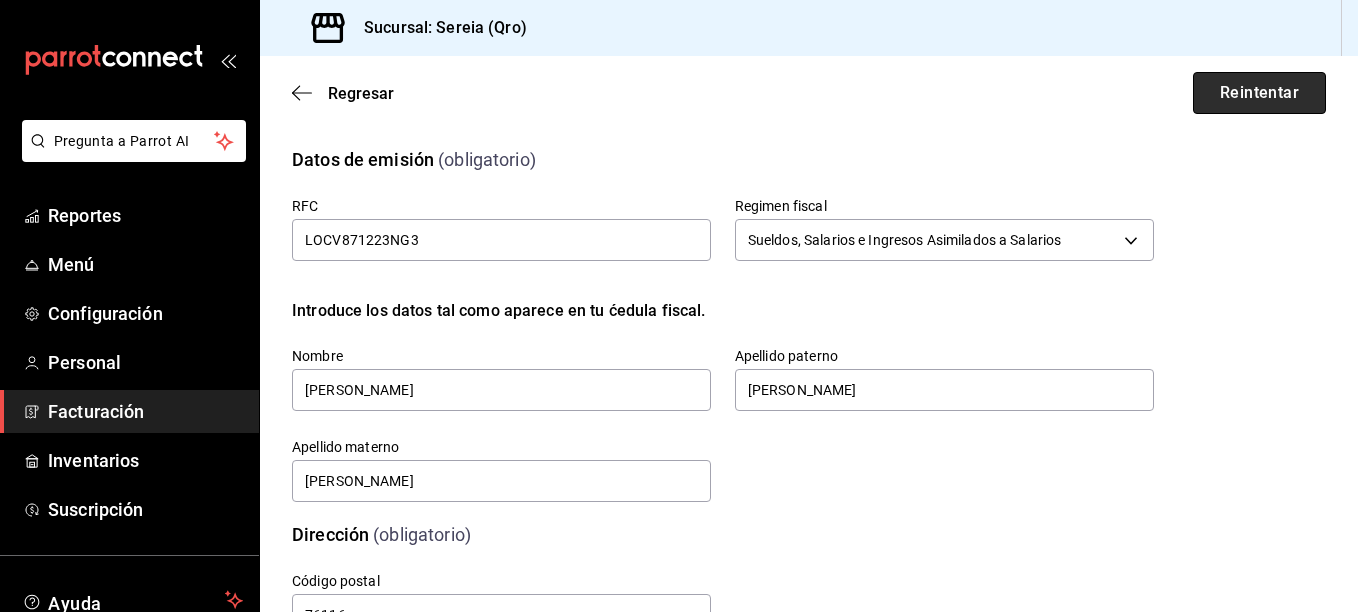 click on "Reintentar" at bounding box center (1259, 93) 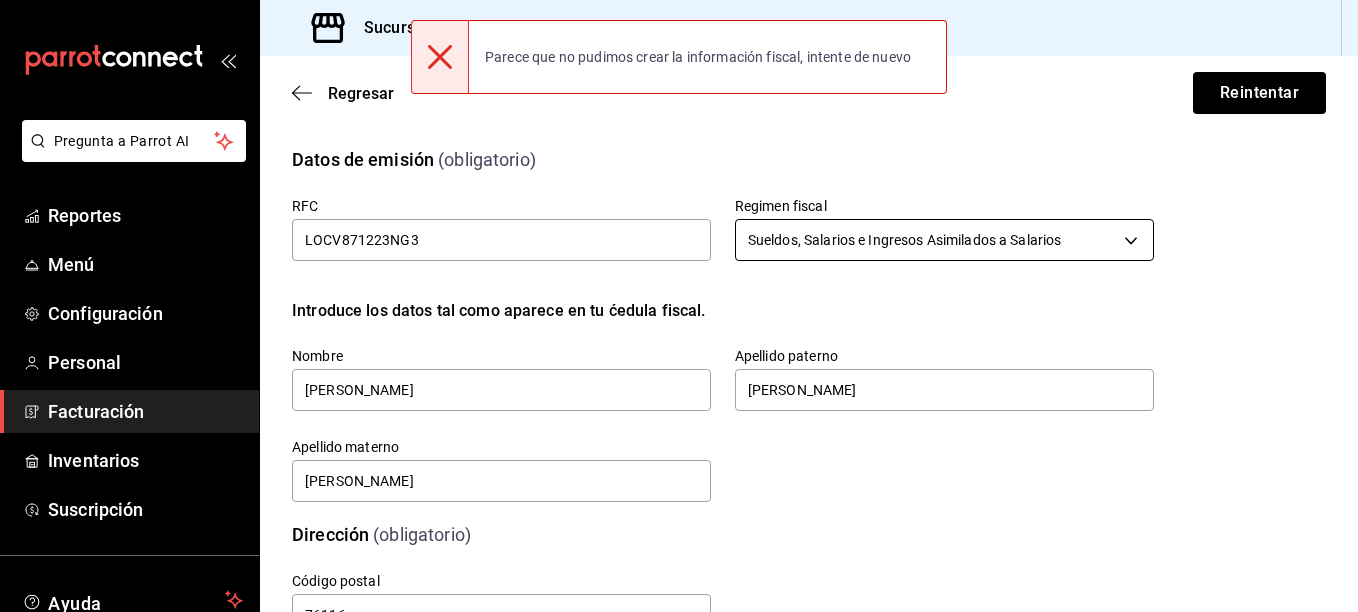 click on "Pregunta a Parrot AI Reportes   Menú   Configuración   Personal   Facturación   Inventarios   Suscripción   Ayuda Recomienda Parrot   [PERSON_NAME] nueva función   Sucursal: Sereia (Qro) Regresar Reintentar Datos de emisión (obligatorio) RFC LOCV871223NG3 Regimen fiscal Sueldos, Salarios e Ingresos Asimilados a Salarios 605 Introduce los datos tal como aparece en tu ćedula fiscal. Nombre [PERSON_NAME] paterno [PERSON_NAME] materno [PERSON_NAME] Dirección (obligatorio) Calle # exterior # interior Código postal 76116 Estado Elige una opción 0 Municipio Elige una opción 0 [GEOGRAPHIC_DATA] una opción 0 Información adicional (obligatorio) Correo electrónico [EMAIL_ADDRESS][DOMAIN_NAME] Nombre de la sucursal SERIAQRO Sellos fiscales (obligatorio) Archivo llave (.key) Claveprivada_FIEL_LOCV871223NG3_20250618_143252.key Cambiar archivo Archivo de certificado (.cer) 00001000000716613358.cer Cambiar archivo Contraseña (Sellos) 78912132 Asignar marcas Marcas Sereia - Qro Ver video tutorial" at bounding box center (679, 306) 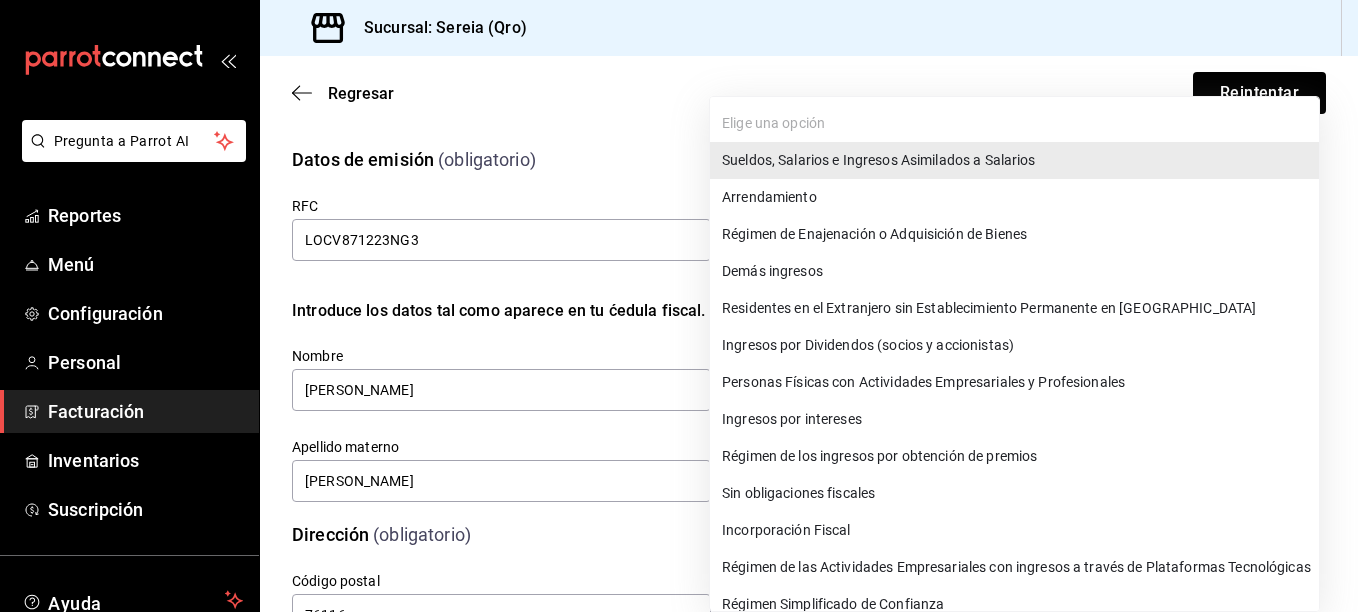 click on "Personas Físicas con Actividades Empresariales y Profesionales" at bounding box center [1014, 382] 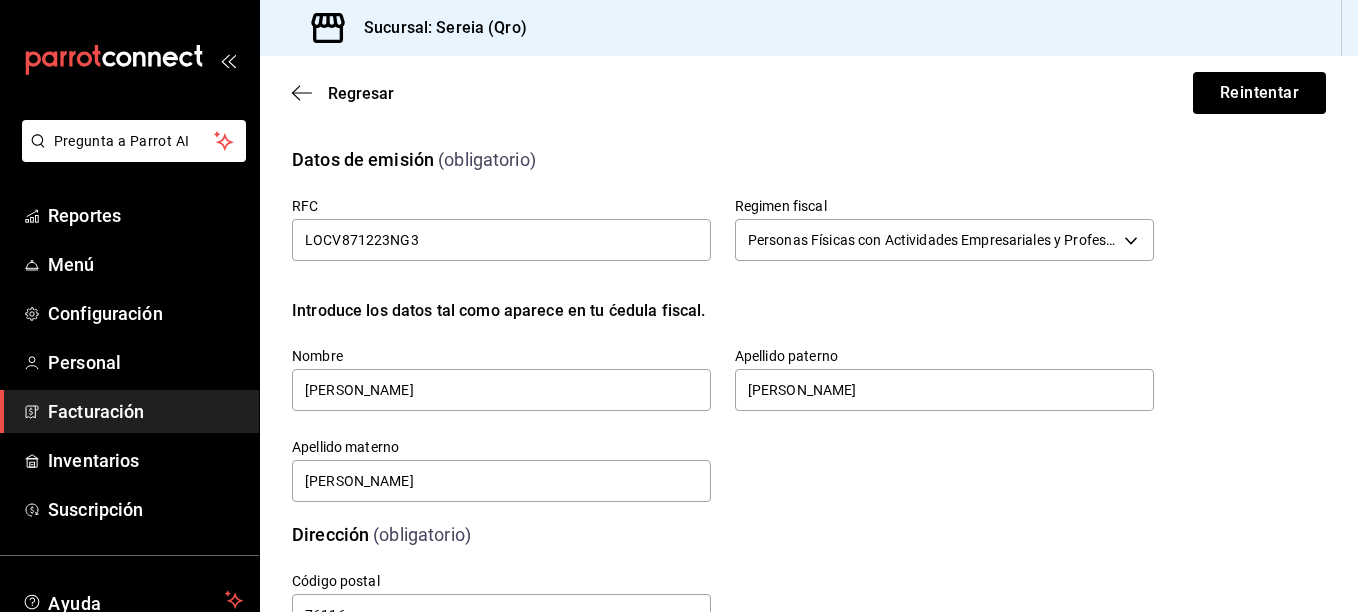 click on "Regresar Reintentar" at bounding box center [809, 93] 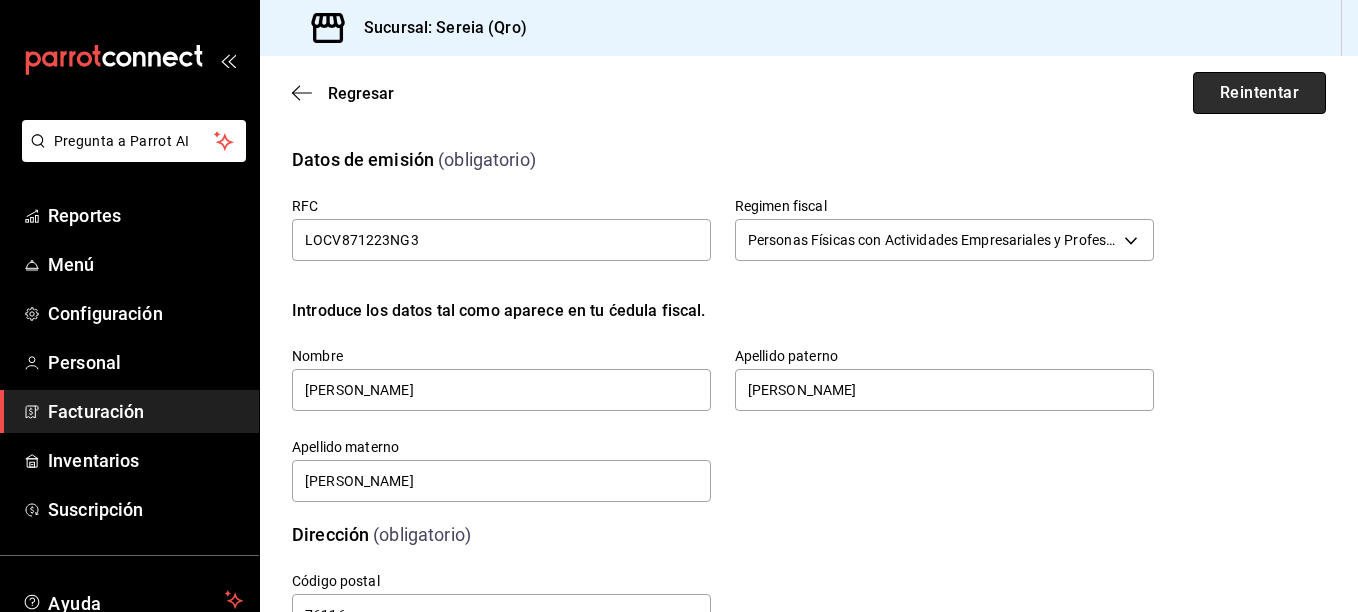 click on "Reintentar" at bounding box center [1259, 93] 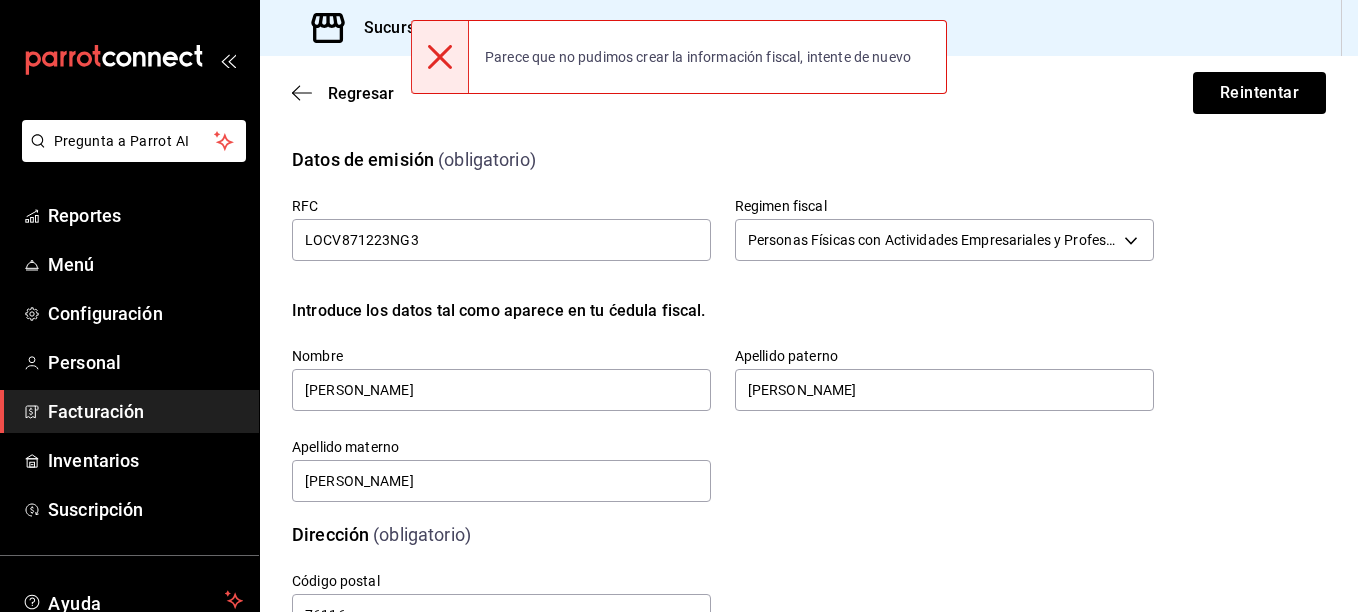 click on "Parece que no pudimos crear la información fiscal, intente de nuevo" at bounding box center [698, 57] 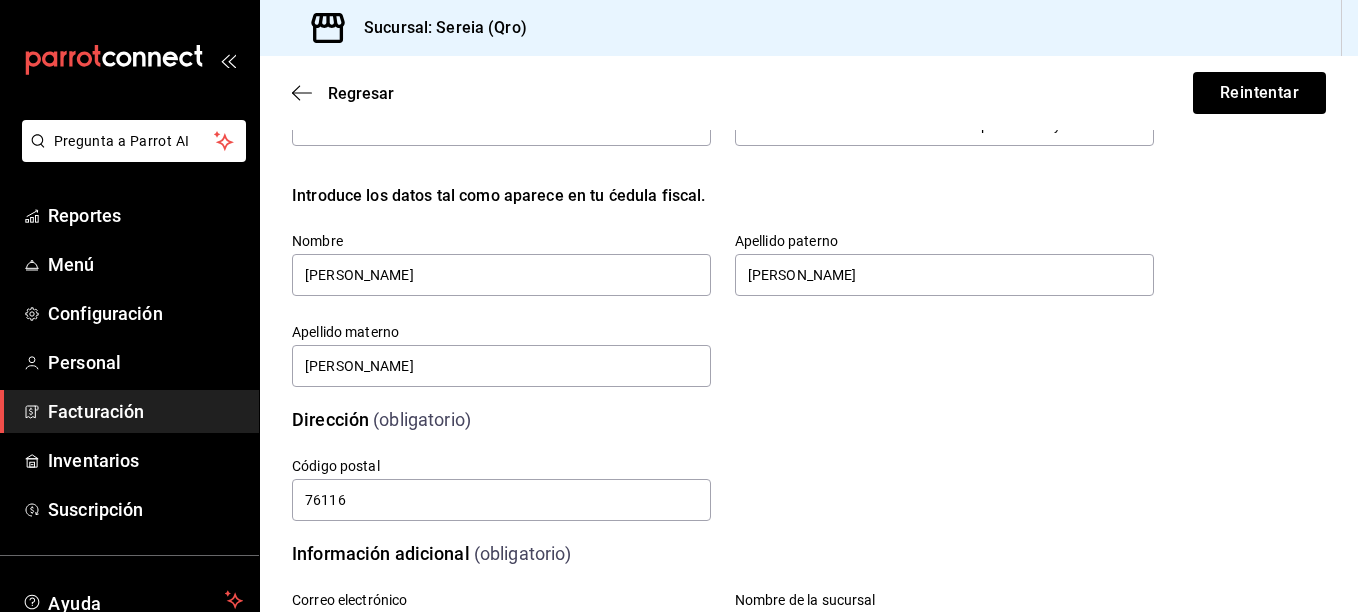 scroll, scrollTop: 100, scrollLeft: 0, axis: vertical 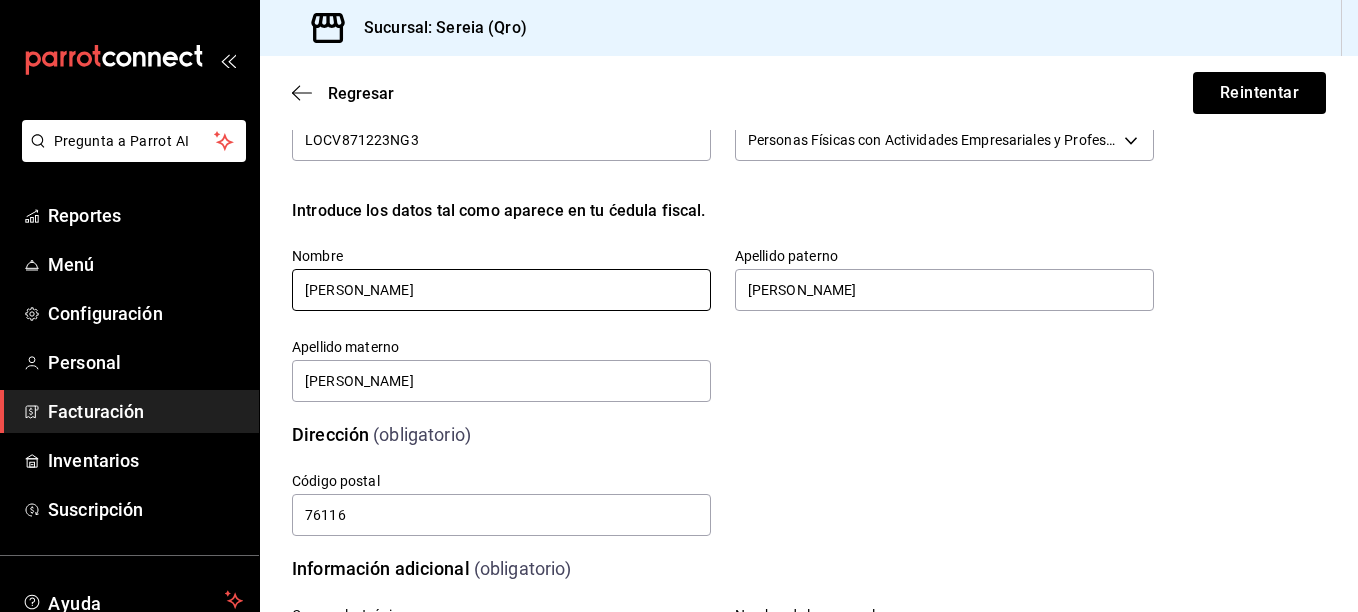 click on "[PERSON_NAME]" at bounding box center (501, 290) 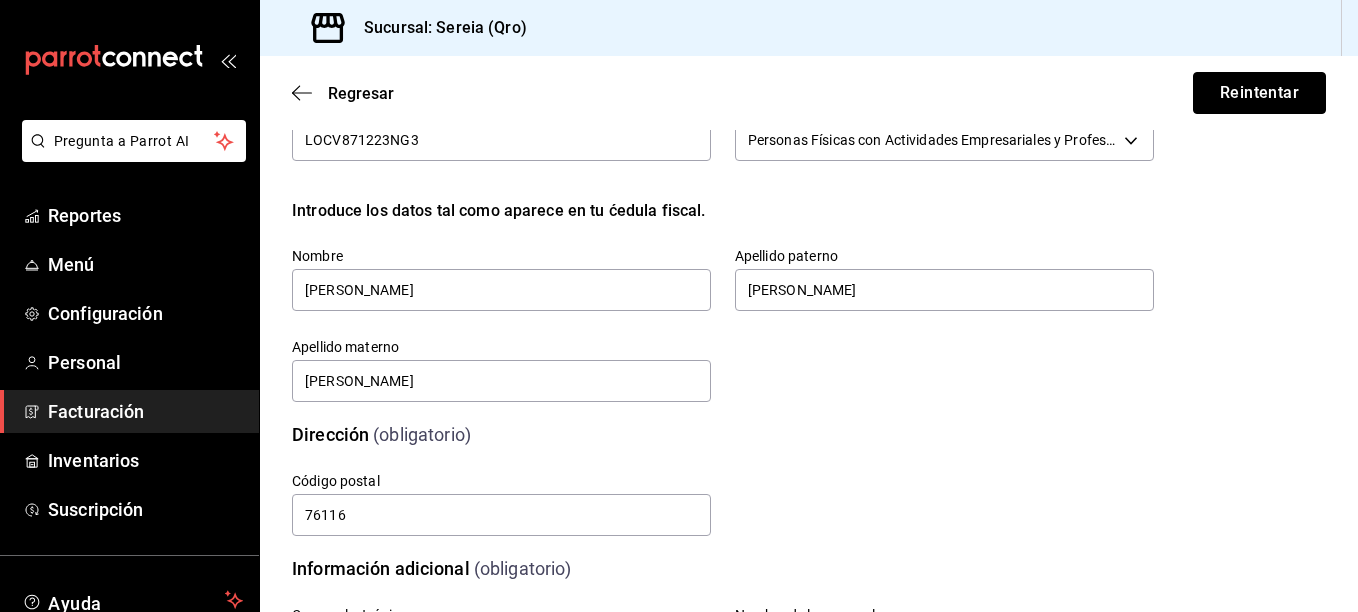 drag, startPoint x: 1210, startPoint y: 89, endPoint x: 1185, endPoint y: 99, distance: 26.925823 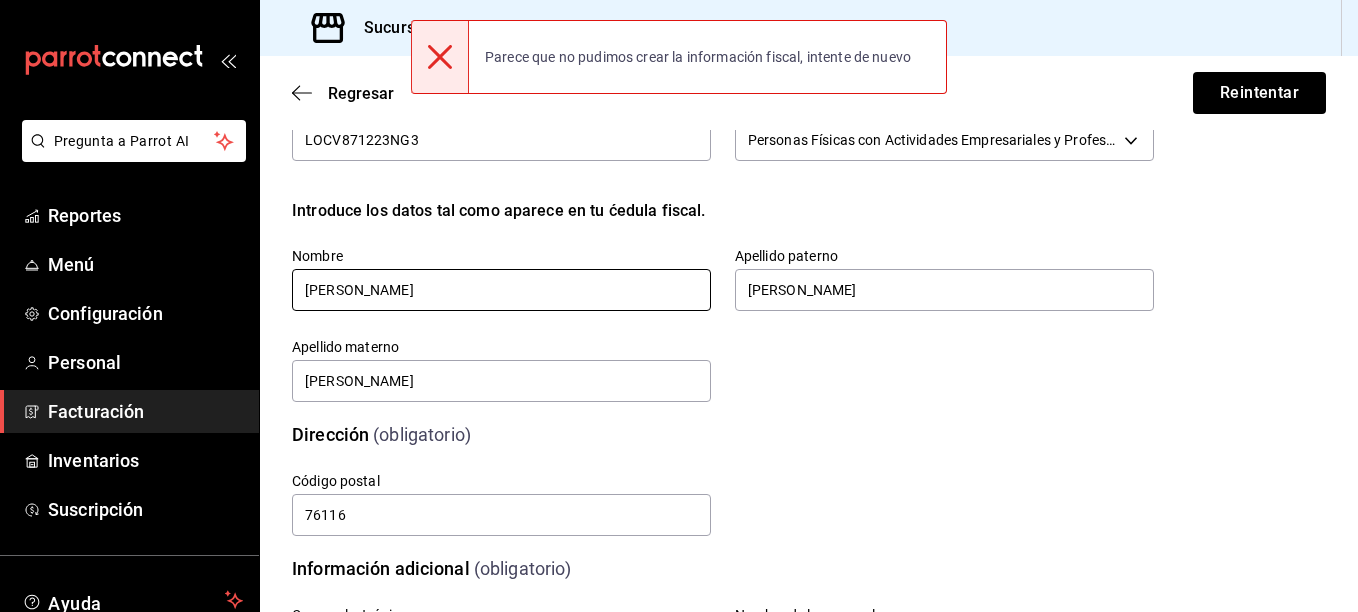 click on "[PERSON_NAME]" at bounding box center (501, 290) 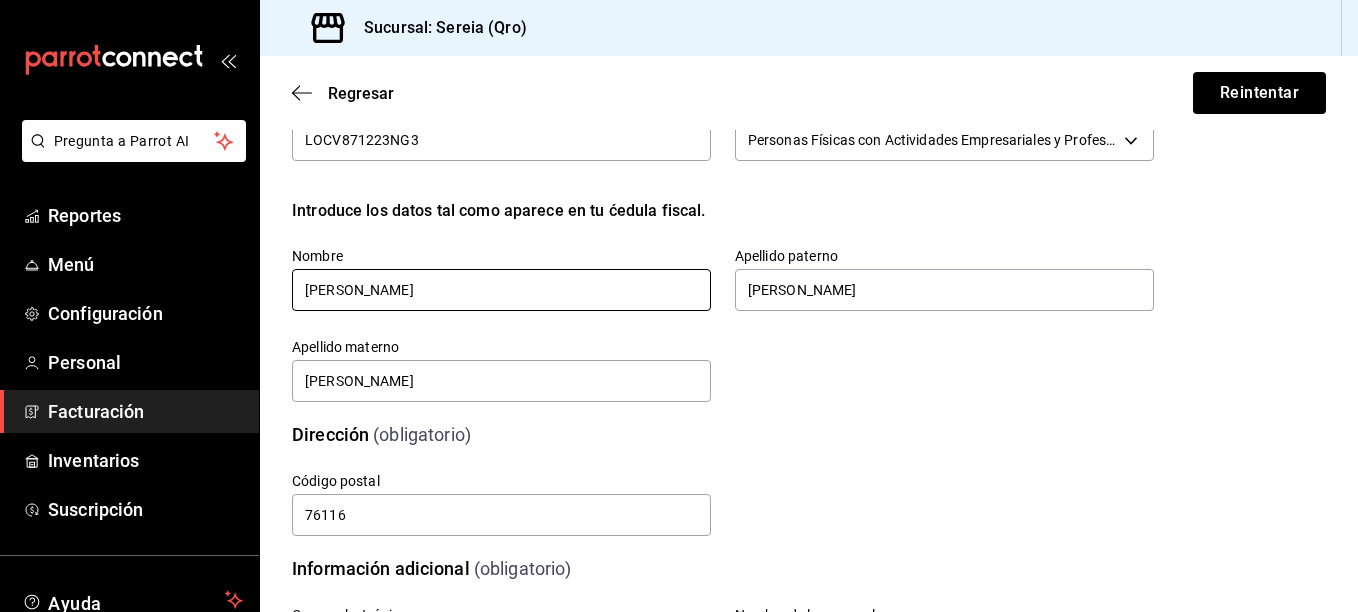 type on "[PERSON_NAME]" 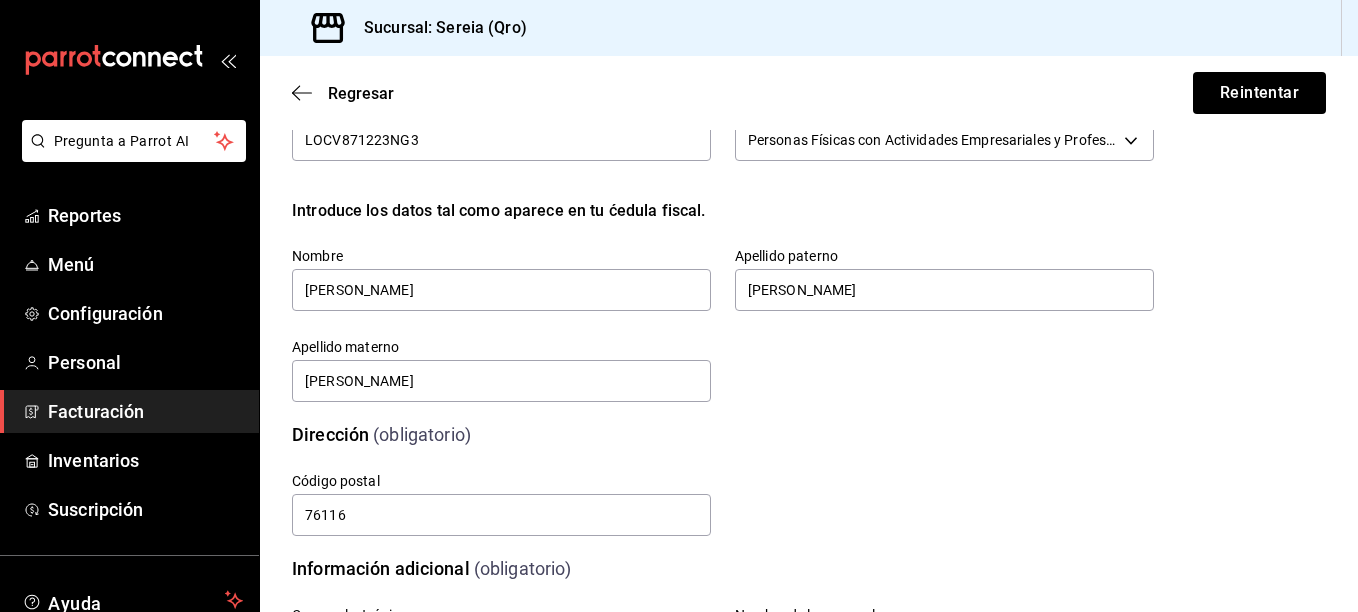 click on "Apellido materno" at bounding box center [501, 347] 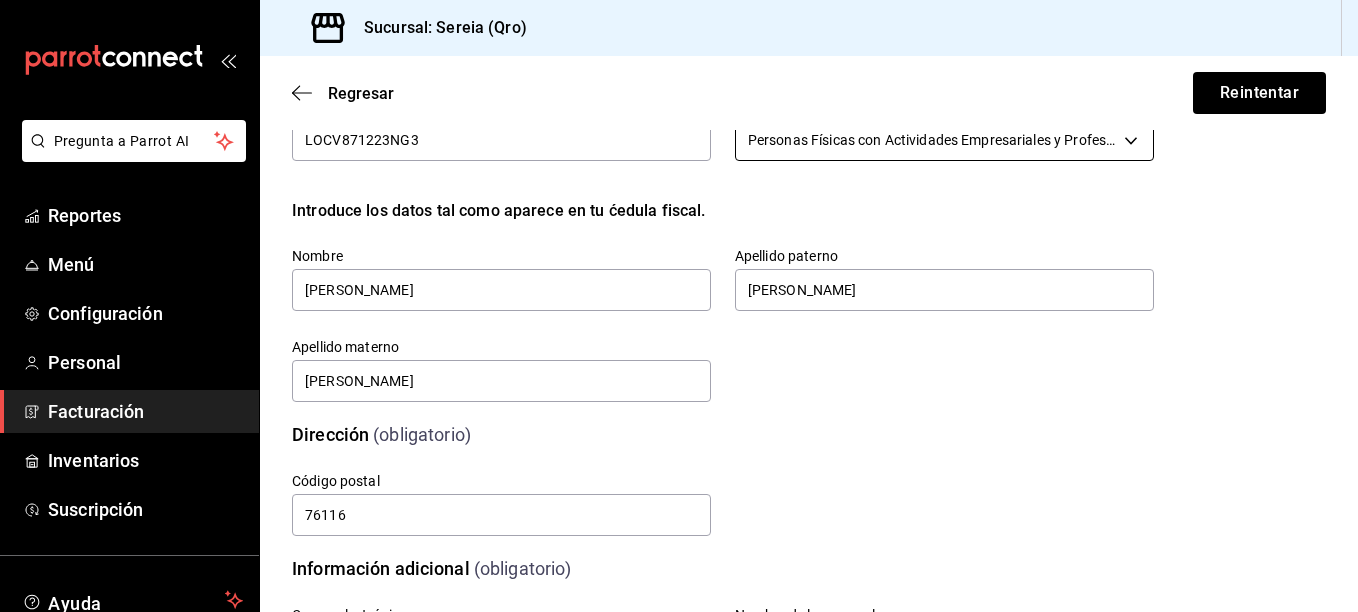 drag, startPoint x: 371, startPoint y: 292, endPoint x: 1040, endPoint y: 158, distance: 682.2881 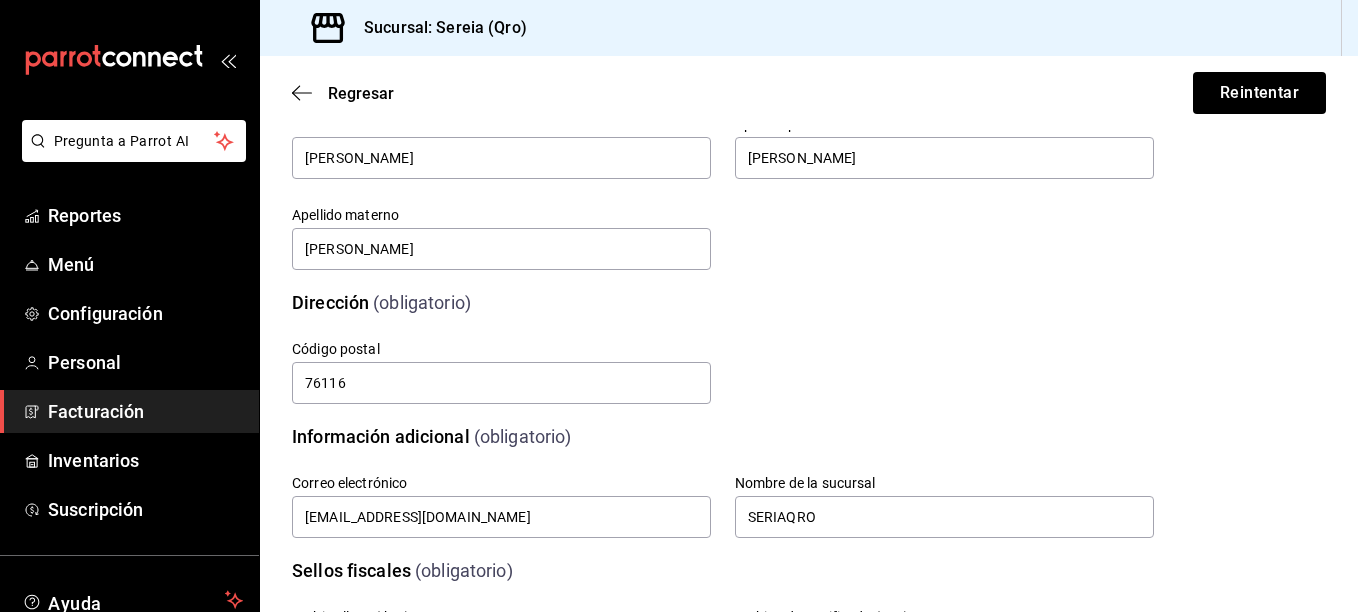 scroll, scrollTop: 0, scrollLeft: 0, axis: both 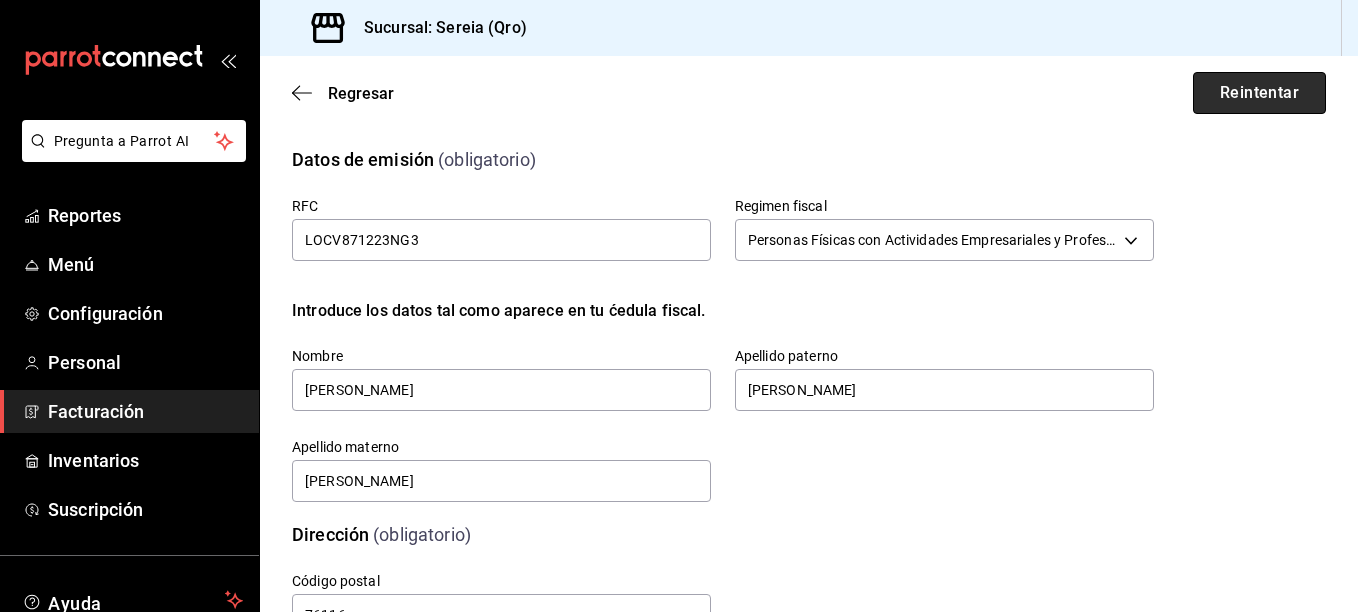 click on "Reintentar" at bounding box center (1259, 93) 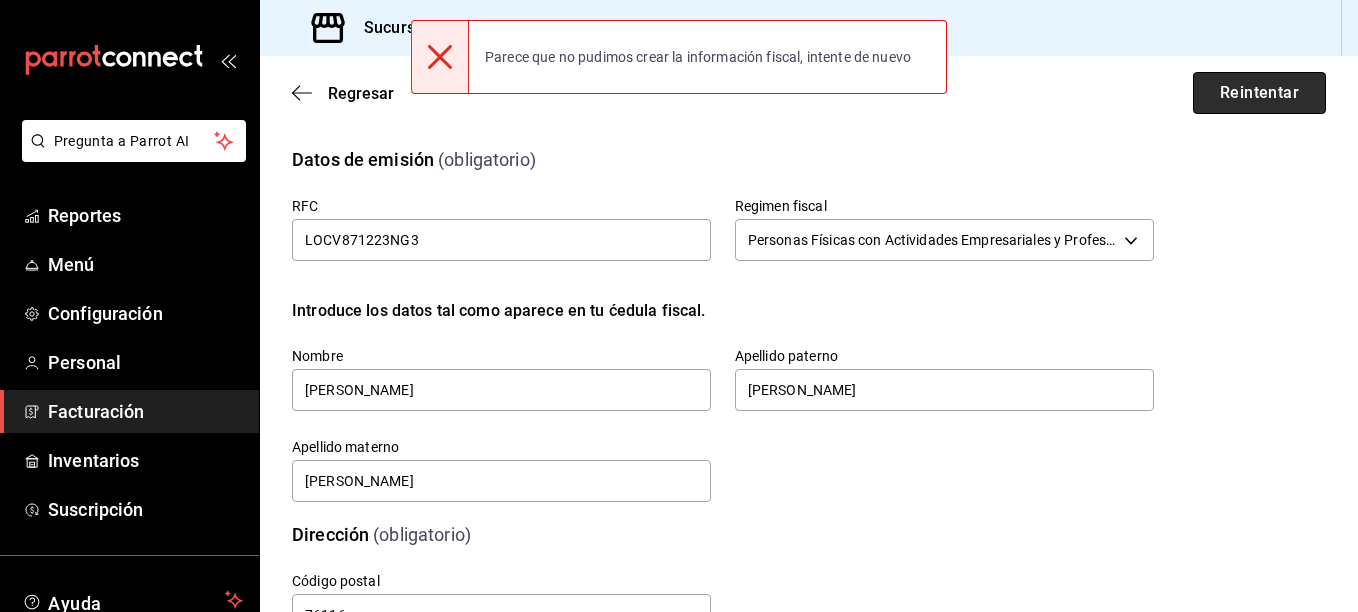 click on "Reintentar" at bounding box center [1259, 93] 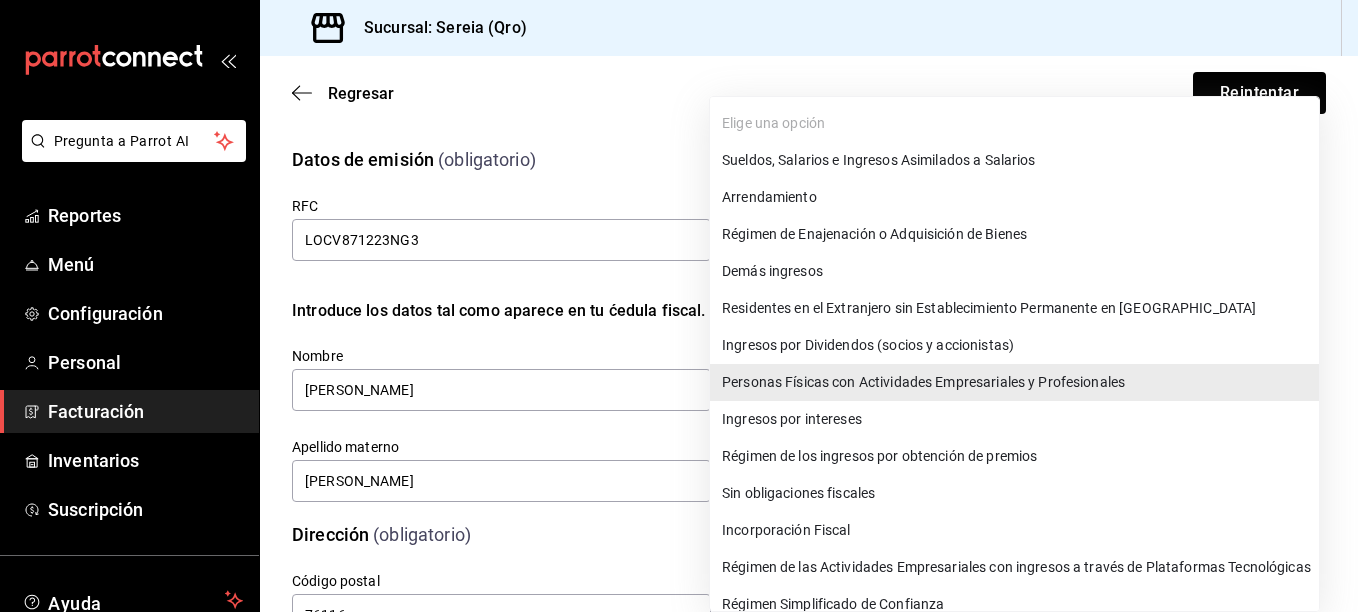 click on "Pregunta a Parrot AI Reportes   Menú   Configuración   Personal   Facturación   Inventarios   Suscripción   Ayuda Recomienda Parrot   [PERSON_NAME] nueva función   Sucursal: Sereia (Qro) Regresar Reintentar Datos de emisión (obligatorio) RFC LOCV871223NG3 Regimen fiscal Personas Físicas con Actividades Empresariales y Profesionales 612 Introduce los datos tal como aparece en tu ćedula fiscal. Nombre [PERSON_NAME] paterno [PERSON_NAME] materno [PERSON_NAME] Dirección (obligatorio) Calle # exterior # interior Código postal 76116 Estado Elige una opción 0 Municipio Elige una opción 0 [GEOGRAPHIC_DATA] una opción 0 Información adicional (obligatorio) Correo electrónico [EMAIL_ADDRESS][DOMAIN_NAME] Nombre de la sucursal SERIAQRO Sellos fiscales (obligatorio) Archivo llave (.key) Claveprivada_FIEL_LOCV871223NG3_20250618_143252.key Cambiar archivo Archivo de certificado (.cer) 00001000000716613358.cer Cambiar archivo Contraseña (Sellos) 78912132 Asignar marcas Marcas Sereia - Qro   Menú" at bounding box center [679, 306] 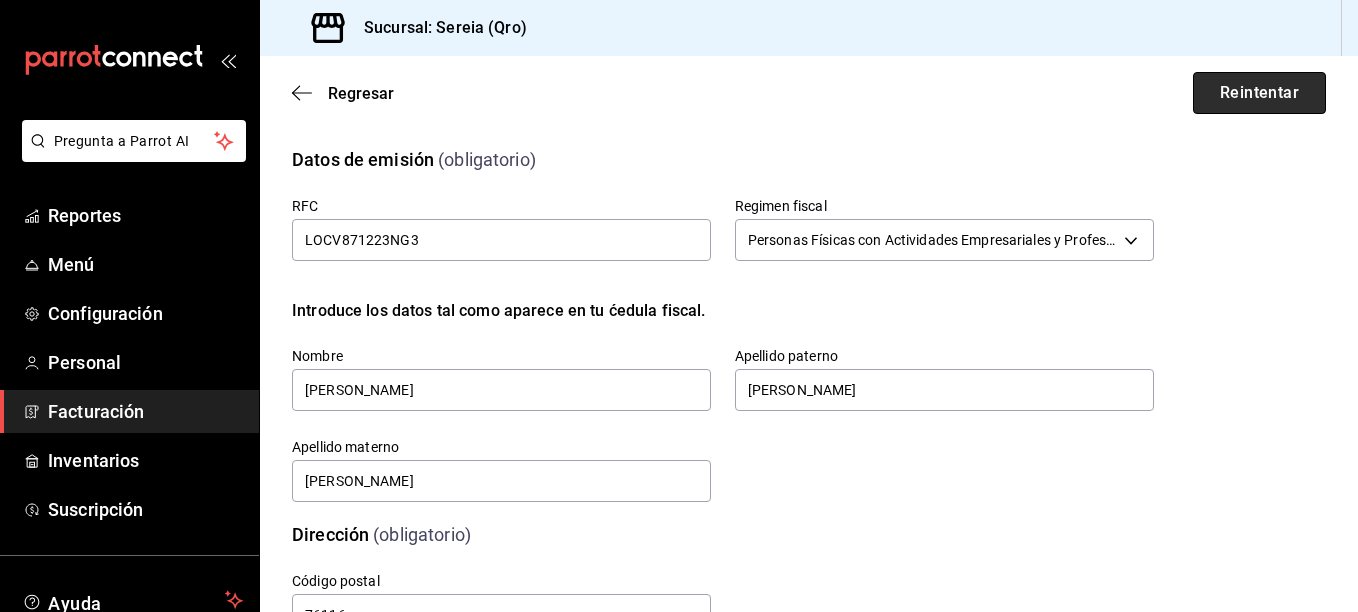 click on "Reintentar" at bounding box center [1259, 93] 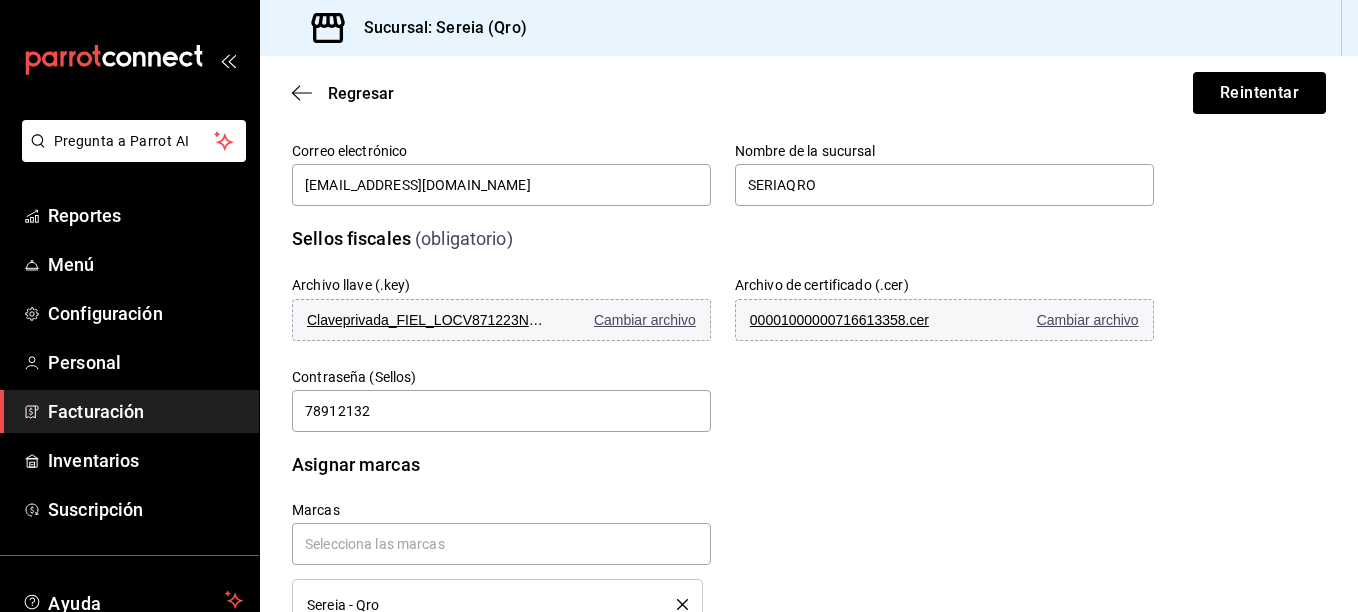 scroll, scrollTop: 632, scrollLeft: 0, axis: vertical 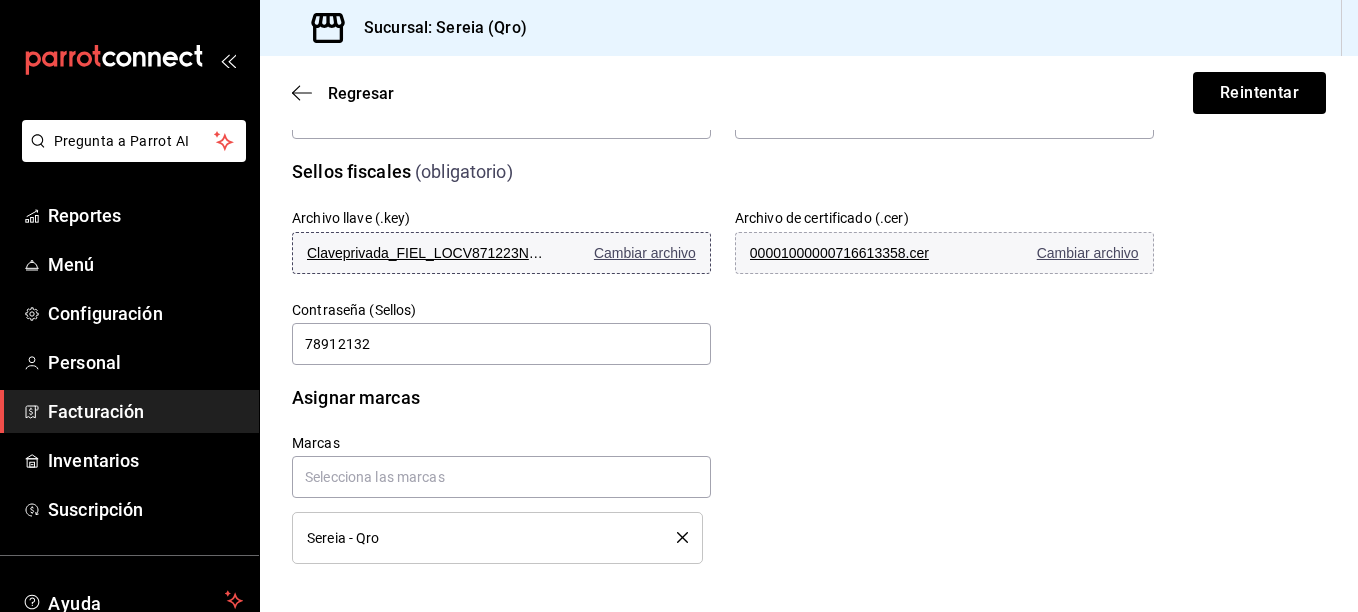 click on "Cambiar archivo" at bounding box center [645, 253] 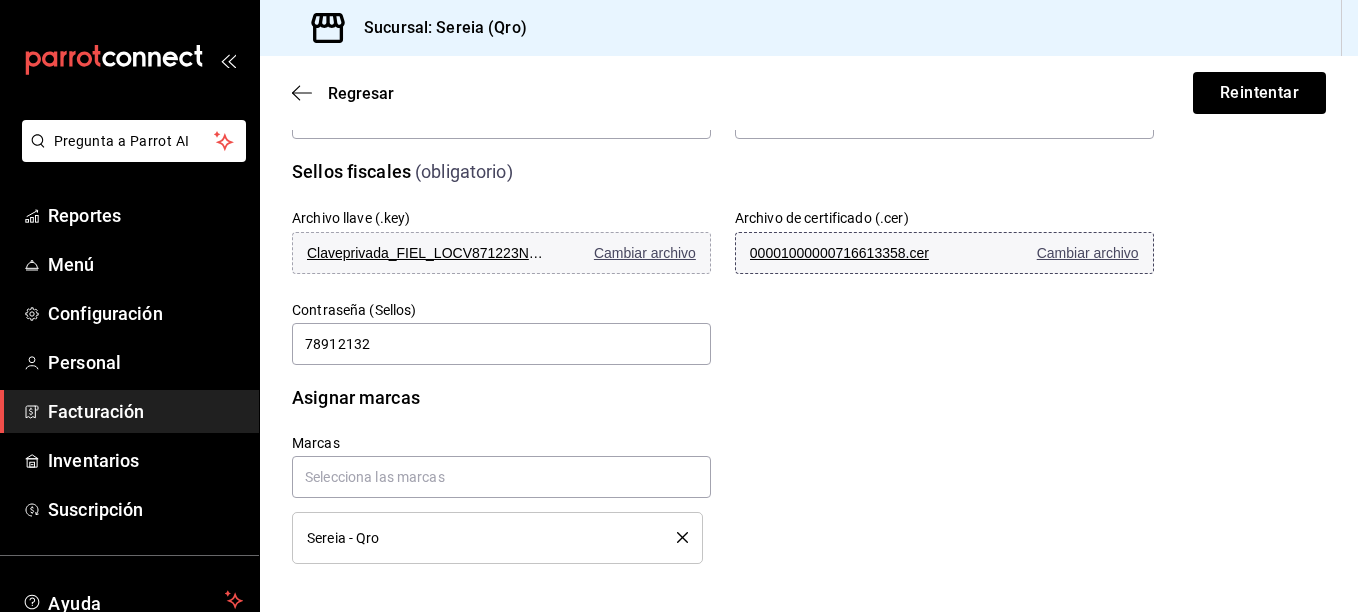 click on "Cambiar archivo" at bounding box center (1088, 253) 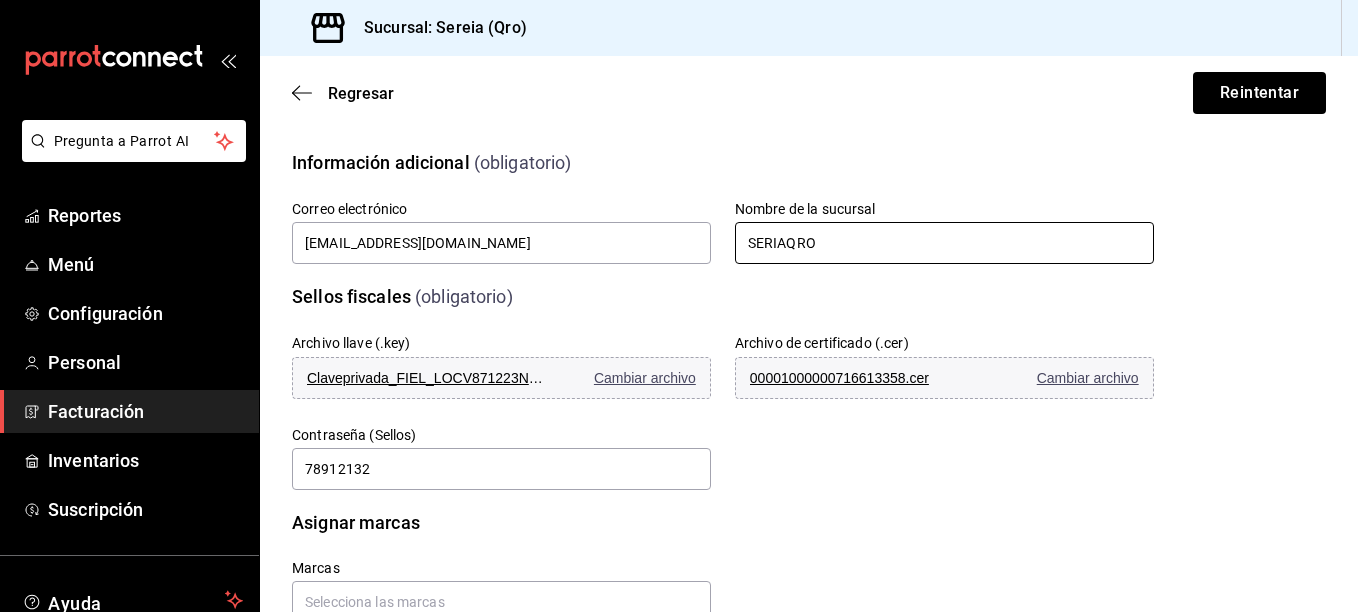 scroll, scrollTop: 632, scrollLeft: 0, axis: vertical 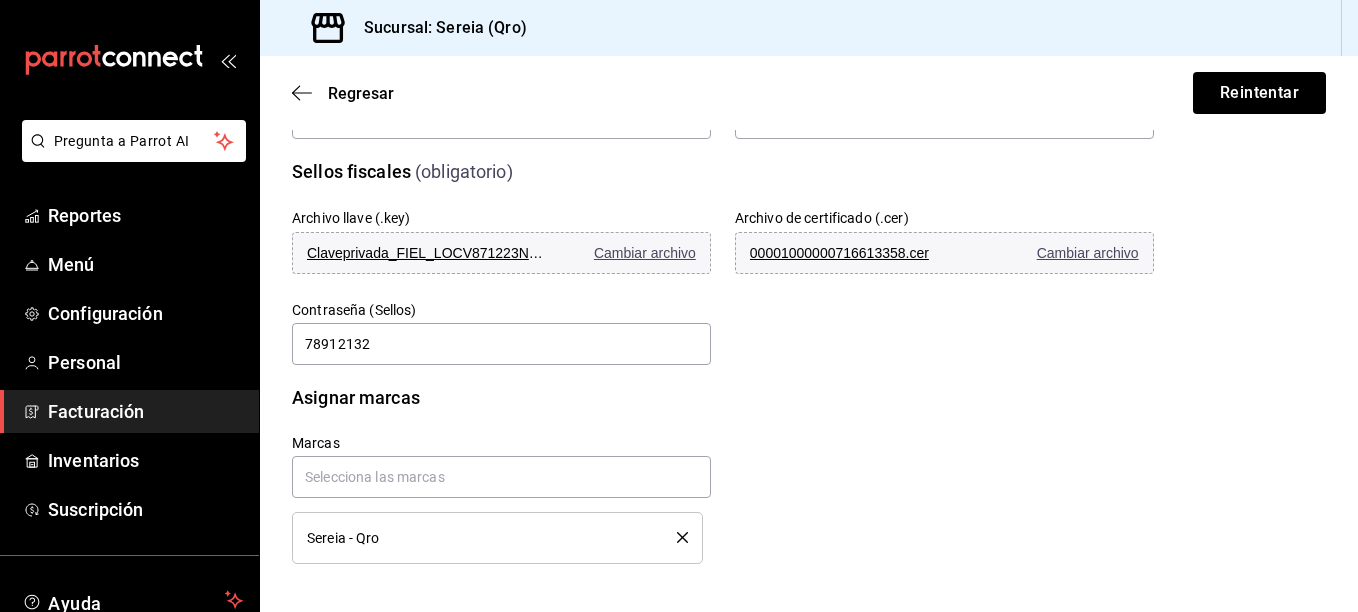 click on "Sereia - Qro" at bounding box center (497, 538) 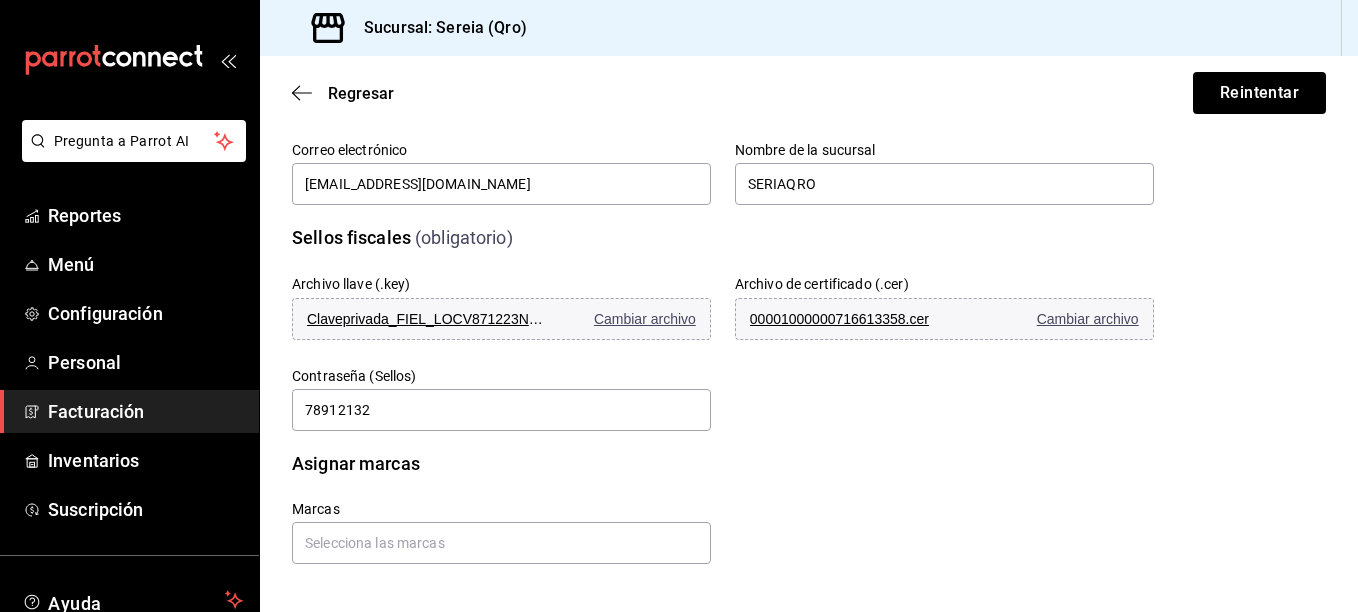 scroll, scrollTop: 566, scrollLeft: 0, axis: vertical 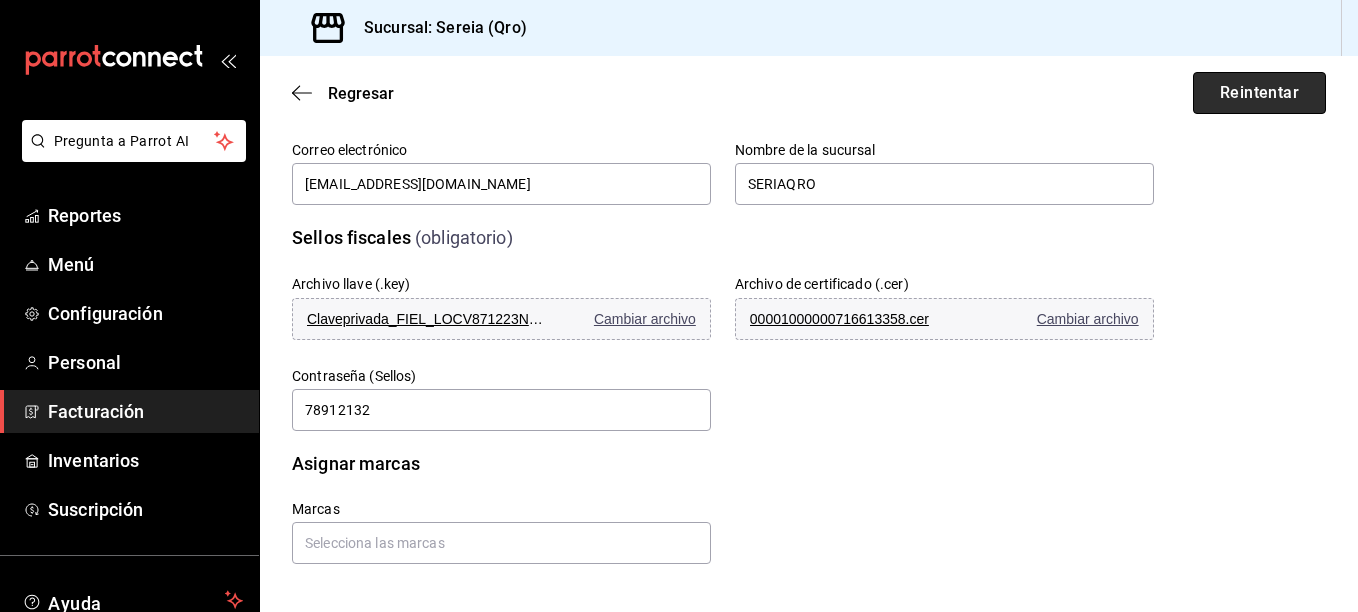 click on "Reintentar" at bounding box center [1259, 93] 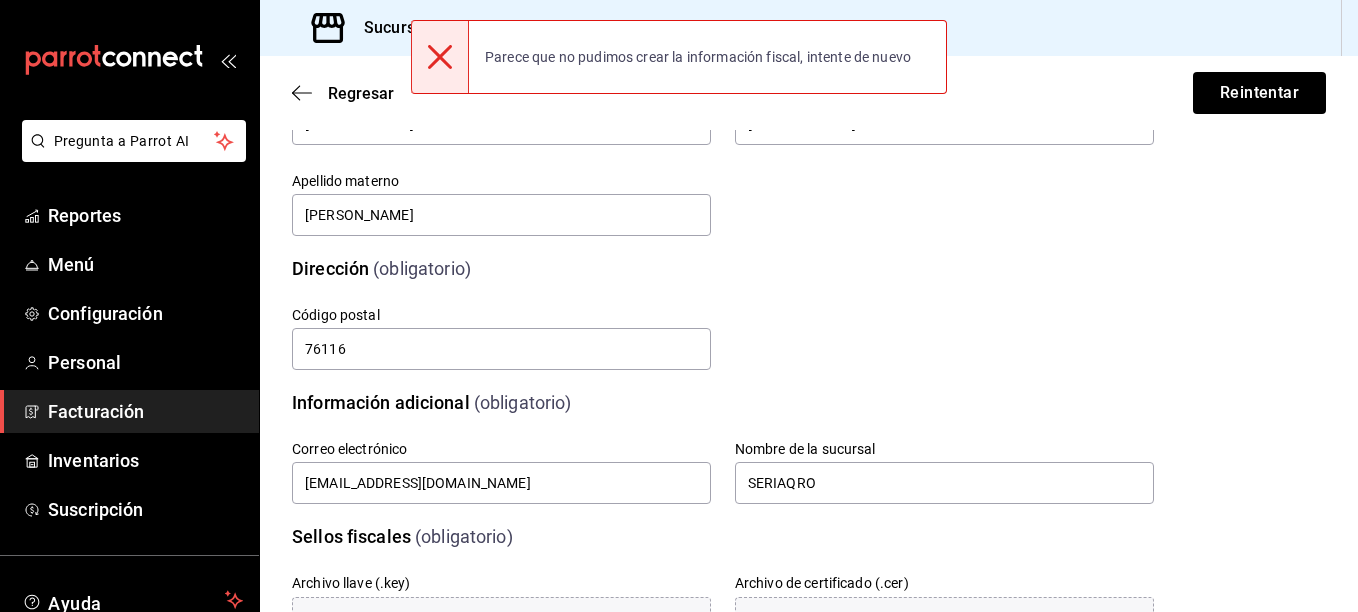 scroll, scrollTop: 0, scrollLeft: 0, axis: both 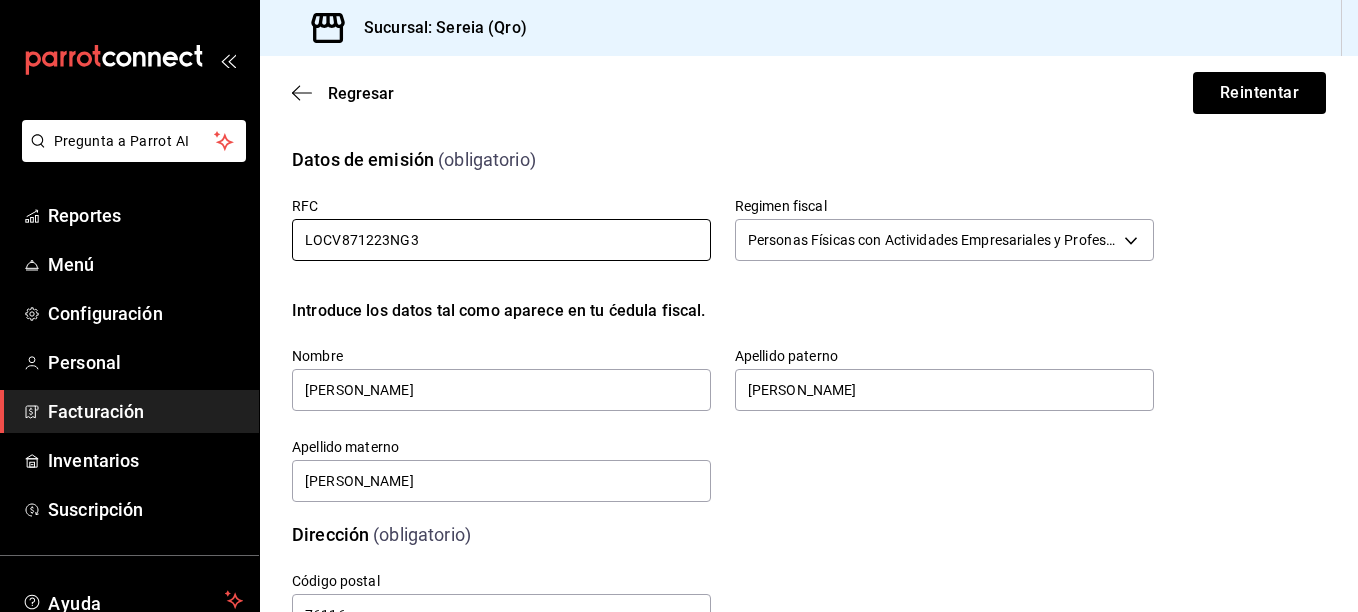click on "LOCV871223NG3" at bounding box center [501, 240] 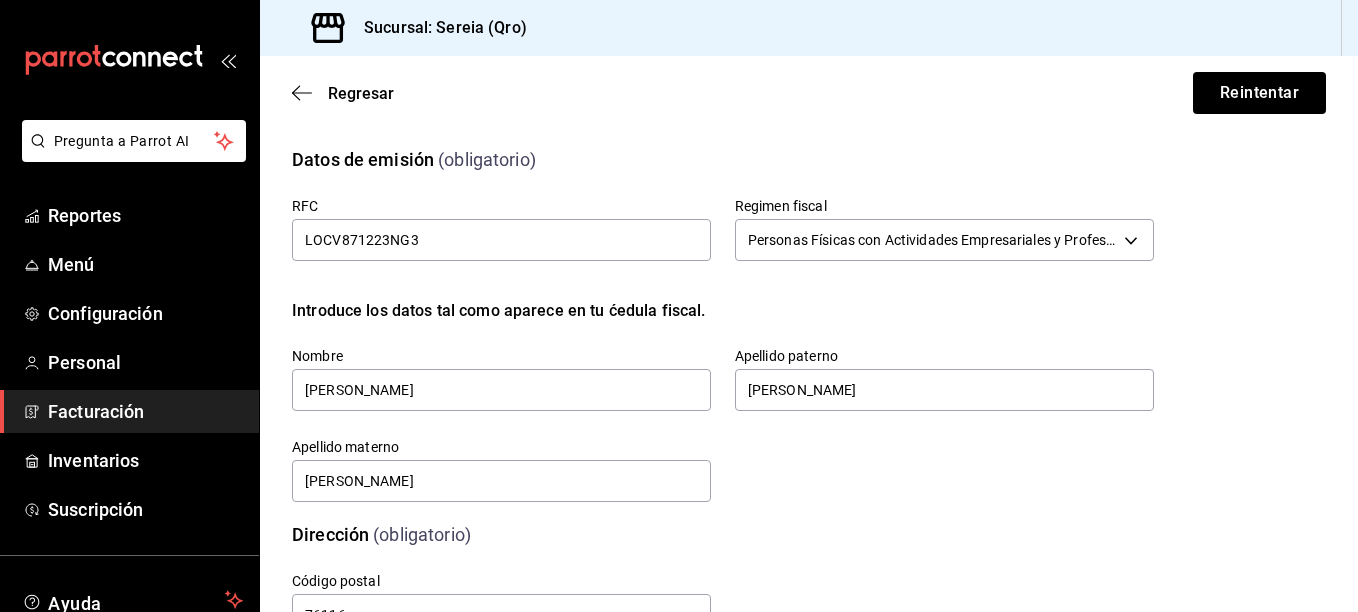 click on "Facturación" at bounding box center [145, 411] 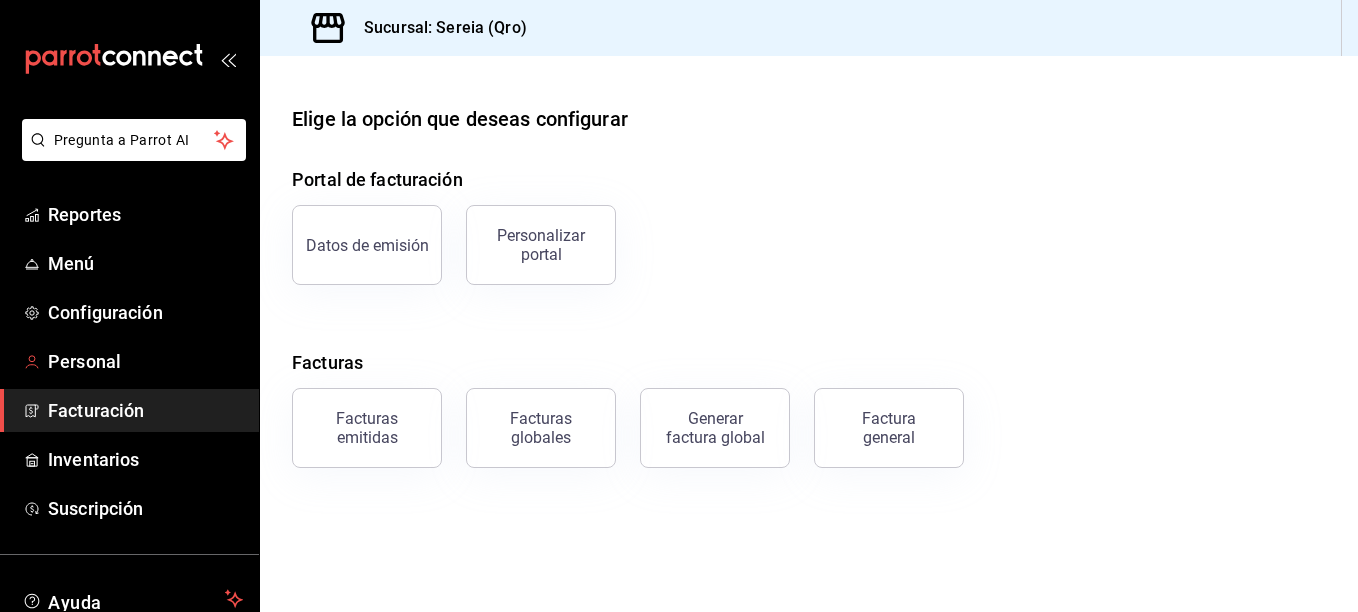 scroll, scrollTop: 0, scrollLeft: 0, axis: both 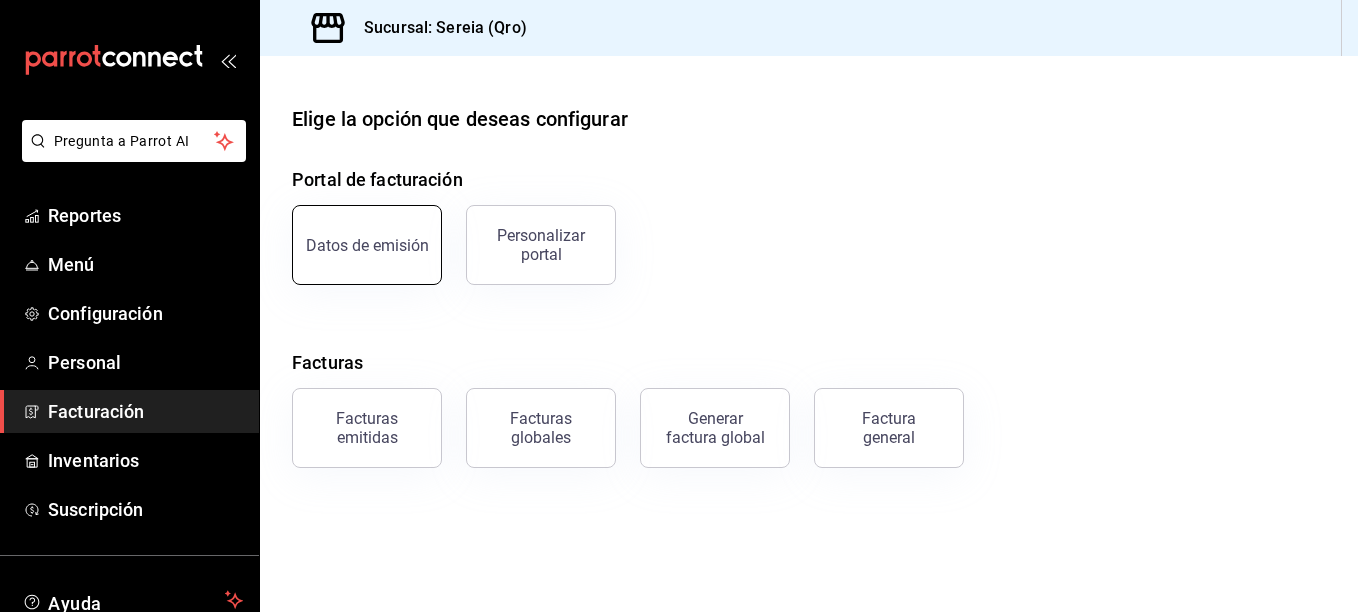 click on "Datos de emisión" at bounding box center [367, 245] 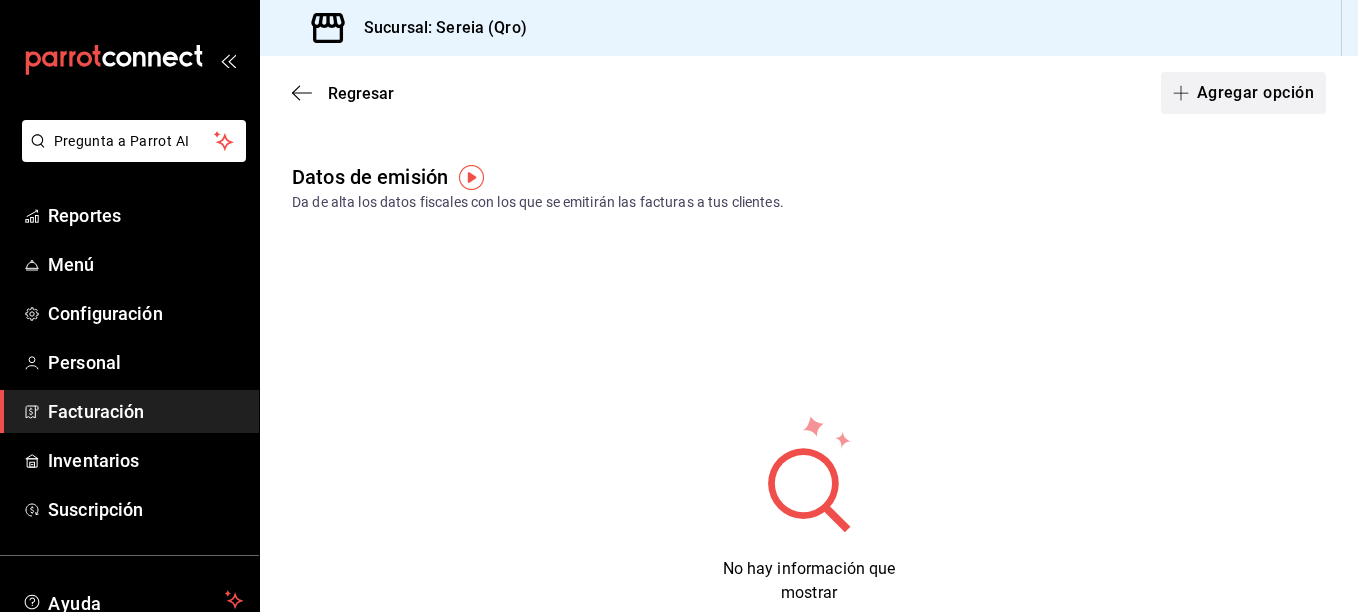 click on "Agregar opción" at bounding box center (1243, 93) 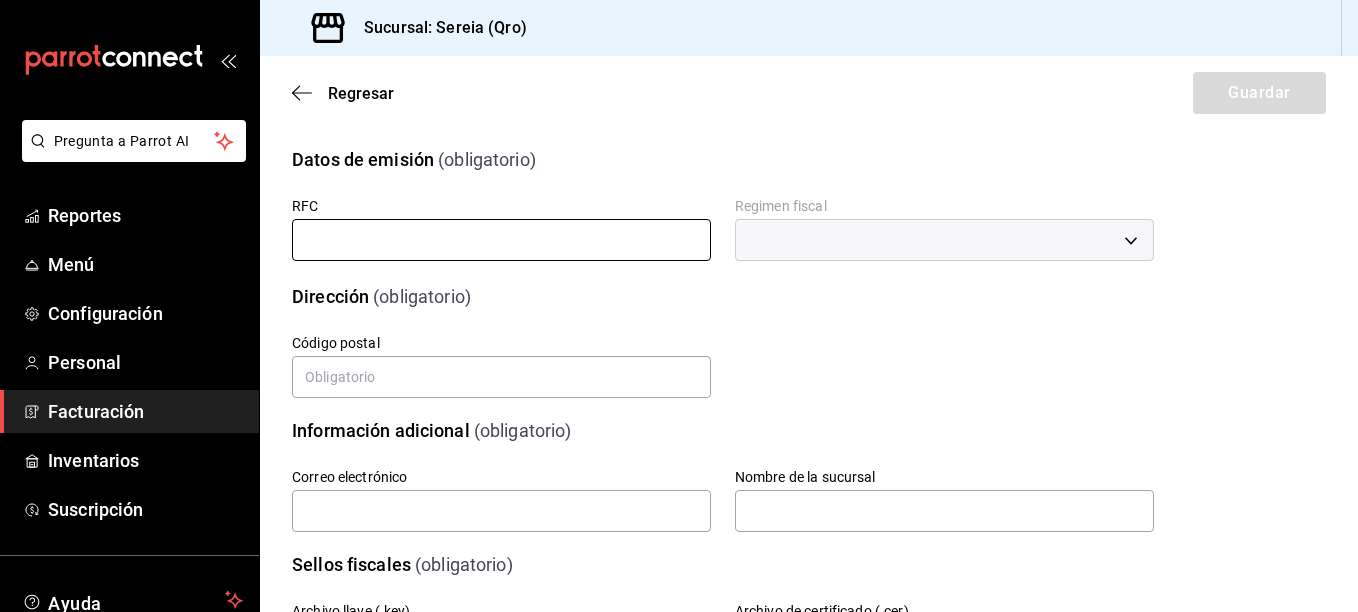 click at bounding box center [501, 240] 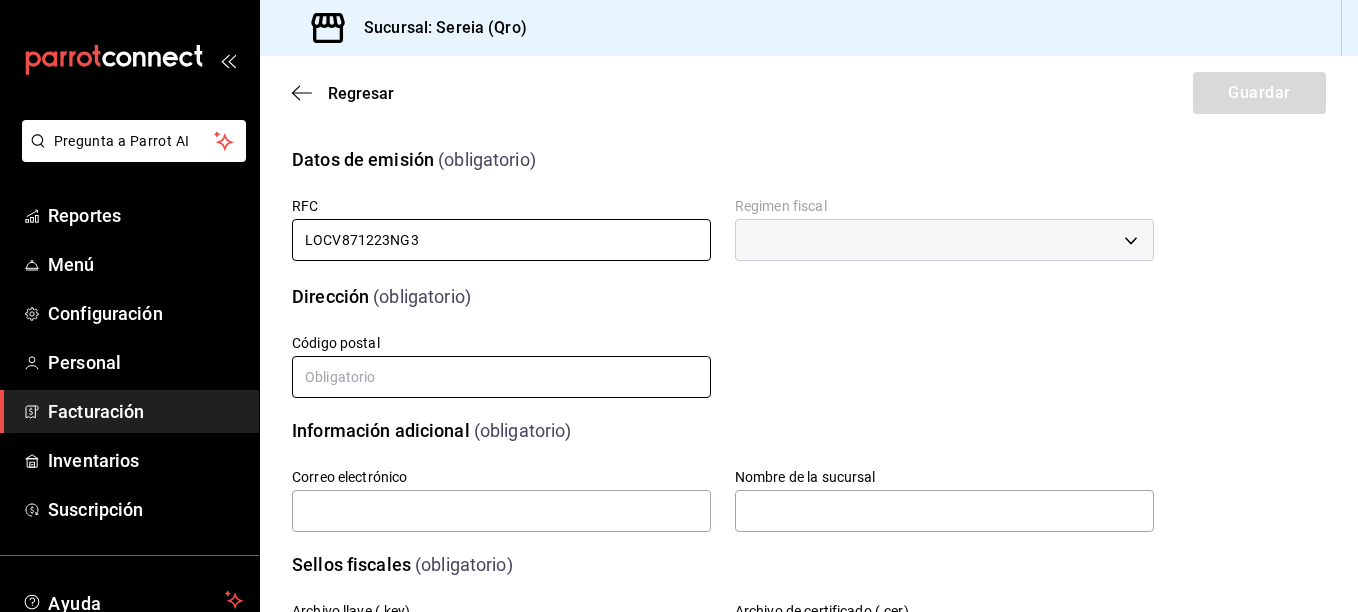 type on "76116" 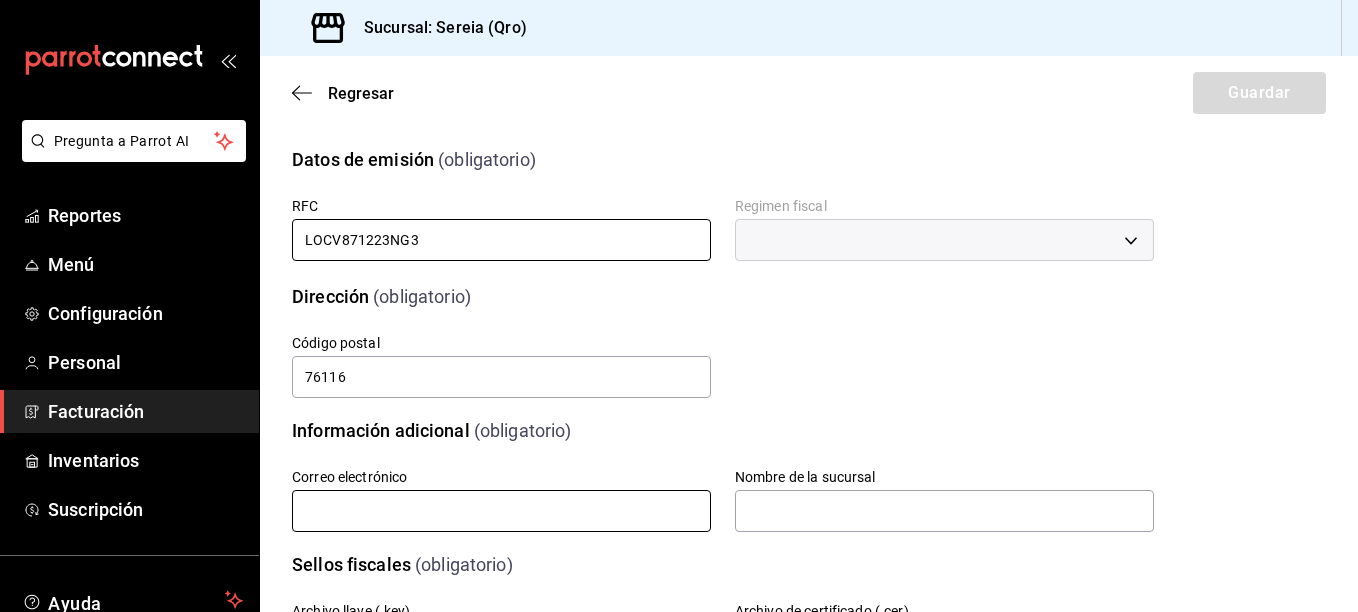 type on "[EMAIL_ADDRESS][DOMAIN_NAME]" 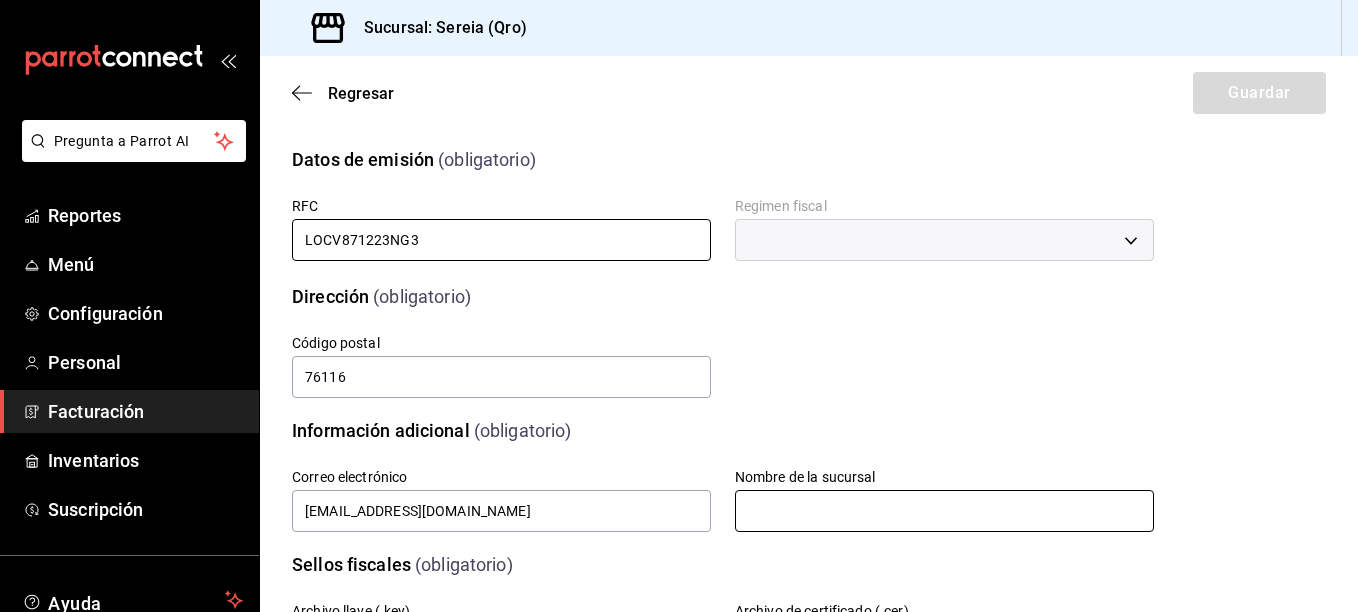 type on "SERIAQRO" 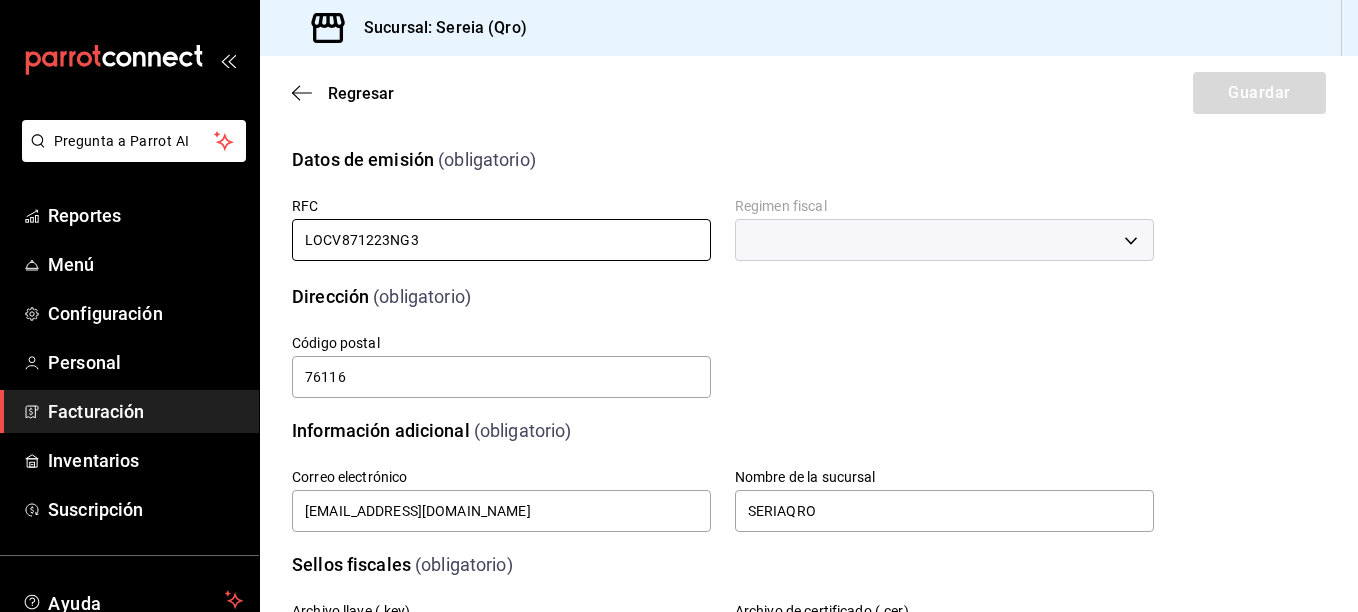 type on "78912132" 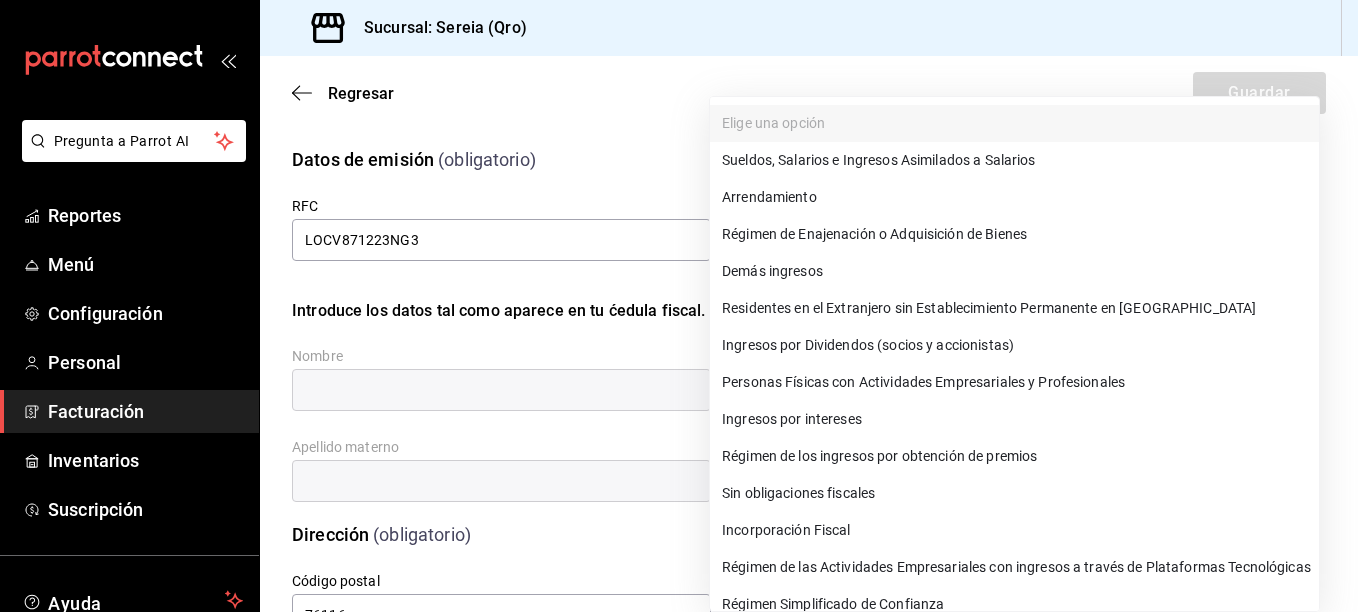 click on "Pregunta a Parrot AI Reportes   Menú   Configuración   Personal   Facturación   Inventarios   Suscripción   Ayuda Recomienda Parrot   [PERSON_NAME] nueva función   Sucursal: Sereia (Qro) Regresar Guardar Datos de emisión (obligatorio) RFC LOCV871223NG3 Regimen fiscal ​ Introduce los datos tal como aparece en tu ćedula fiscal. Nombre Apellido paterno Apellido materno Dirección (obligatorio) [STREET_ADDRESS] Elige una opción 0 Municipio Elige una opción 0 [GEOGRAPHIC_DATA] una opción 0 Información adicional (obligatorio) Correo electrónico [EMAIL_ADDRESS][DOMAIN_NAME] Nombre de la sucursal SERIAQRO Sellos fiscales (obligatorio) Archivo llave (.key) Elige un archivo Archivo de certificado (.cer) Elige un archivo Contraseña (Sellos) 78912132 Asignar marcas Marcas GANA 1 MES GRATIS EN TU SUSCRIPCIÓN AQUÍ Ver video tutorial Ir a video Pregunta a Parrot AI Reportes   Menú   Configuración   Personal   Facturación   Inventarios   Suscripción   Ayuda" at bounding box center [679, 306] 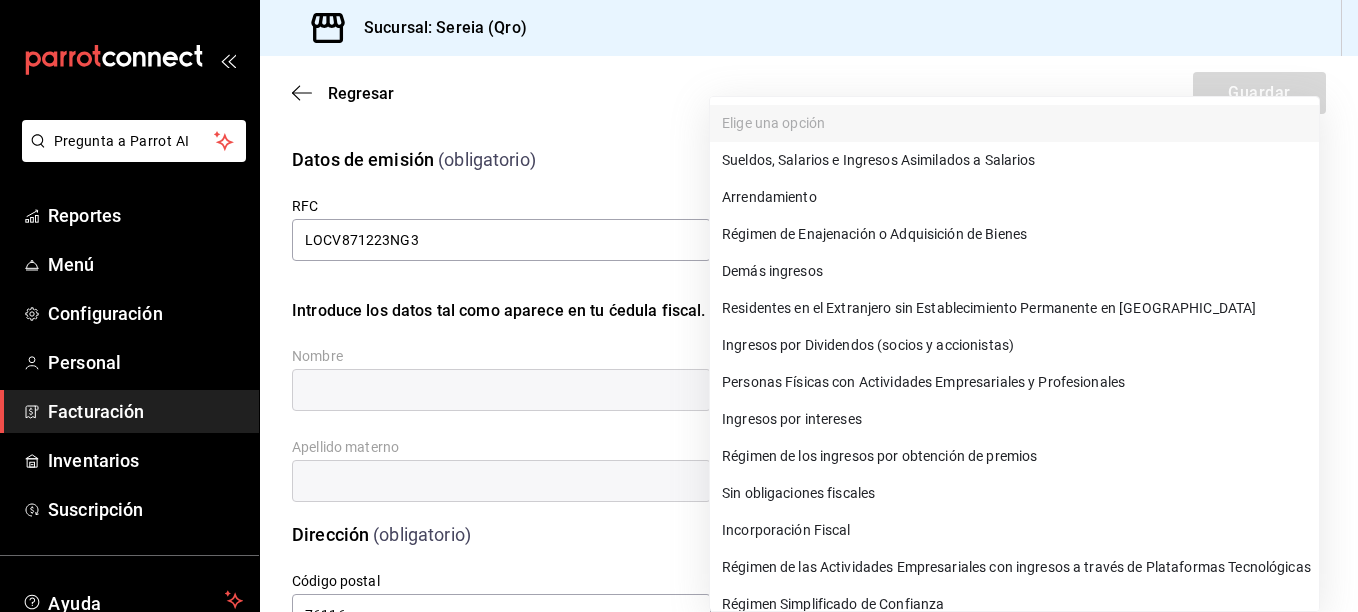 click on "Personas Físicas con Actividades Empresariales y Profesionales" at bounding box center [1014, 382] 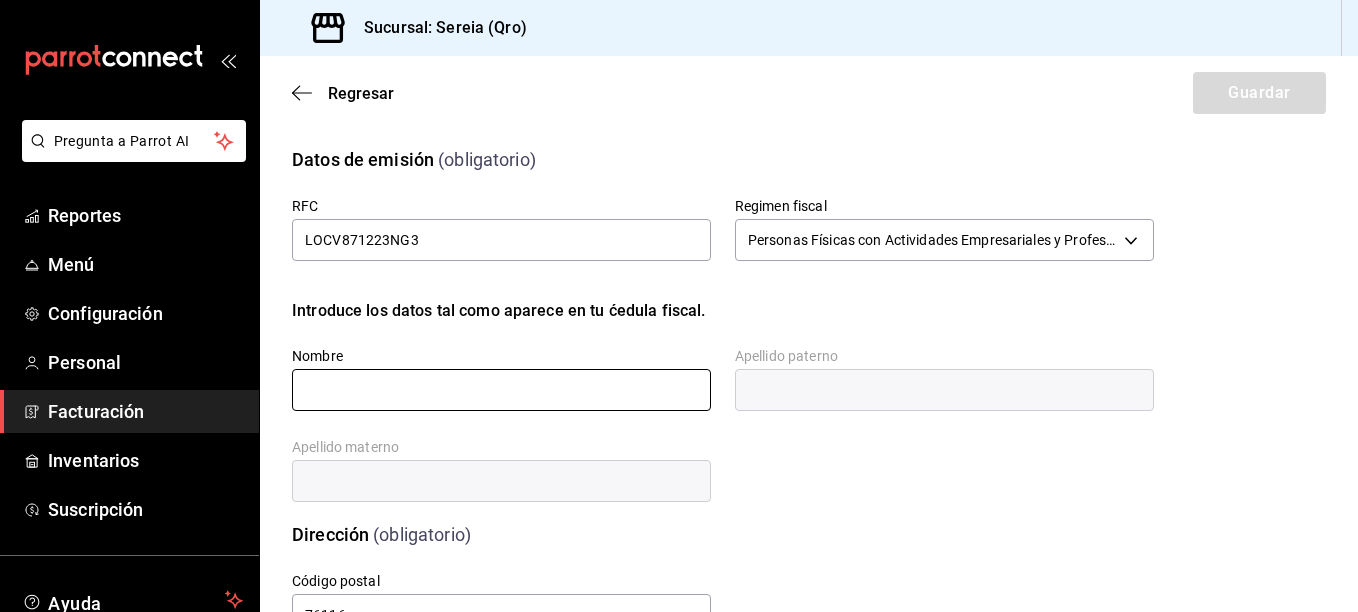 click at bounding box center (501, 390) 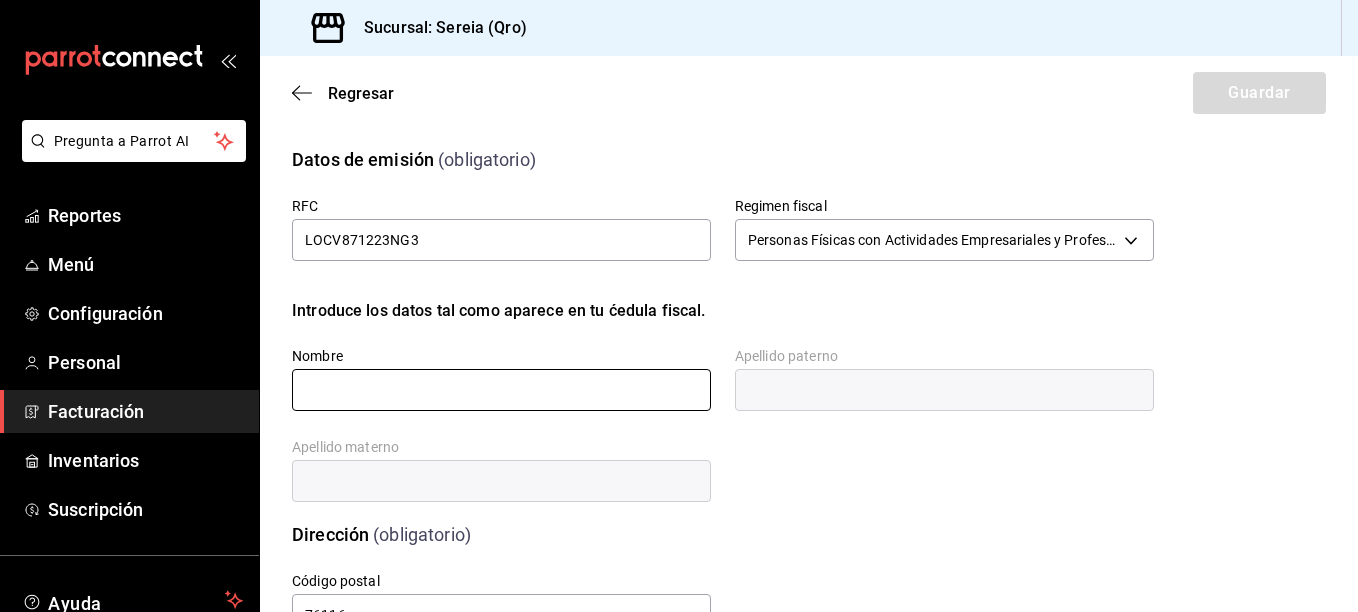 type on "[PERSON_NAME]" 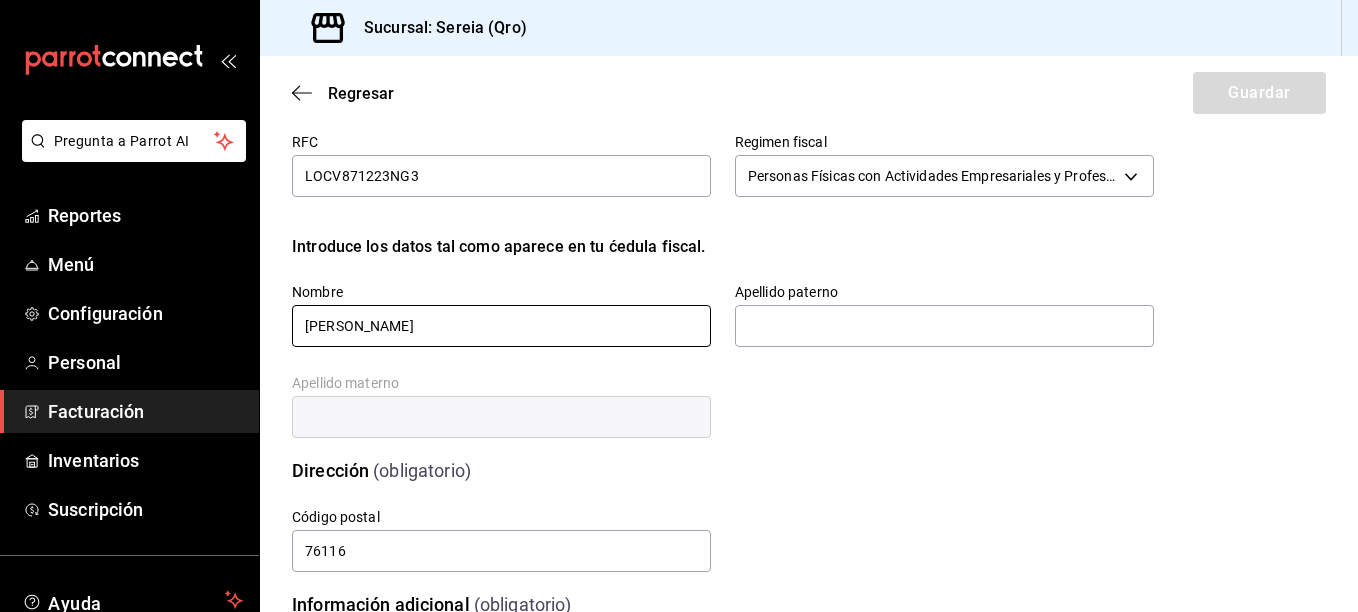 scroll, scrollTop: 100, scrollLeft: 0, axis: vertical 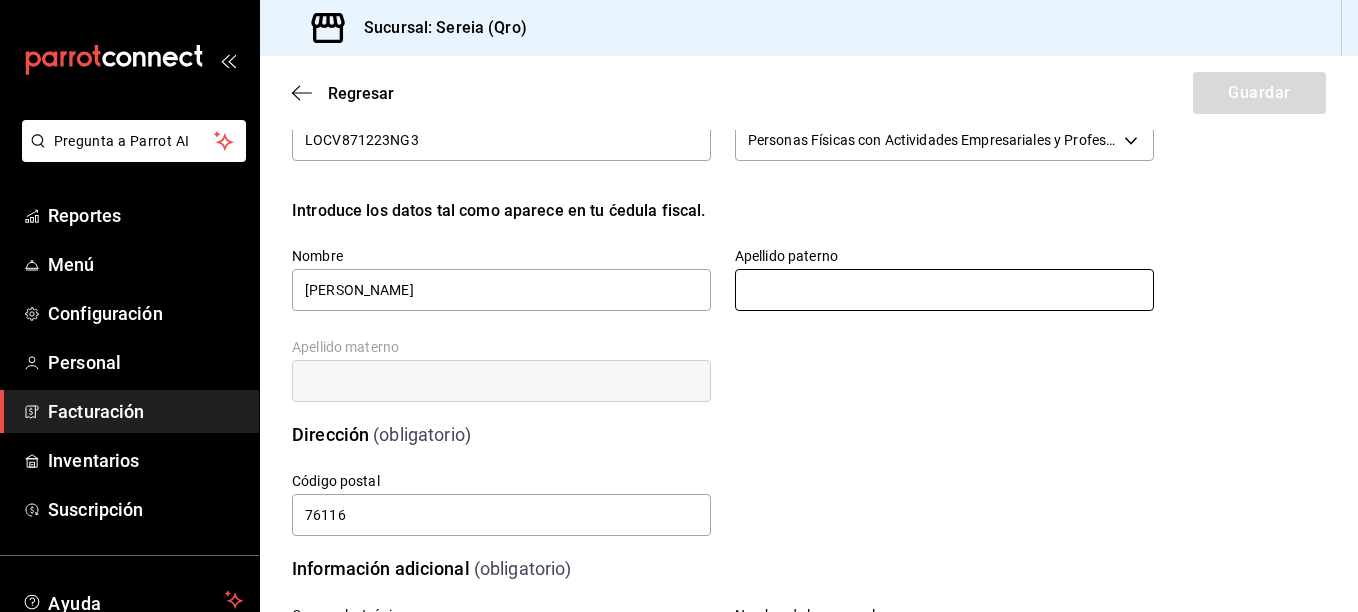 click at bounding box center [944, 290] 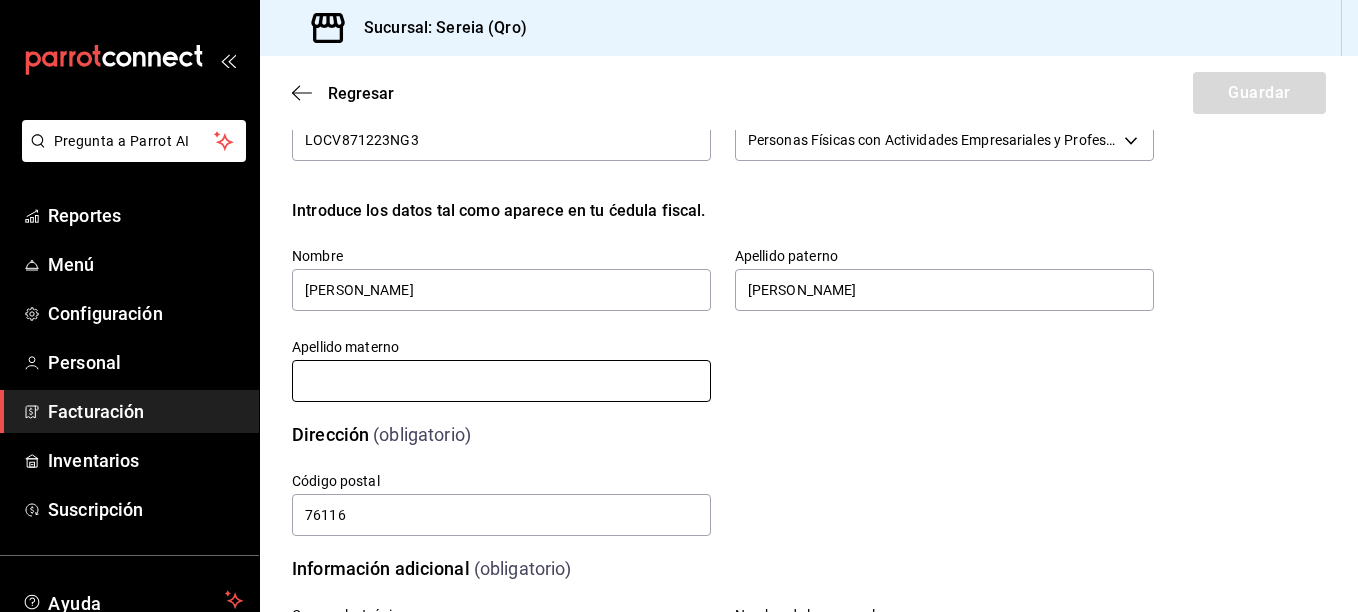 click at bounding box center [501, 381] 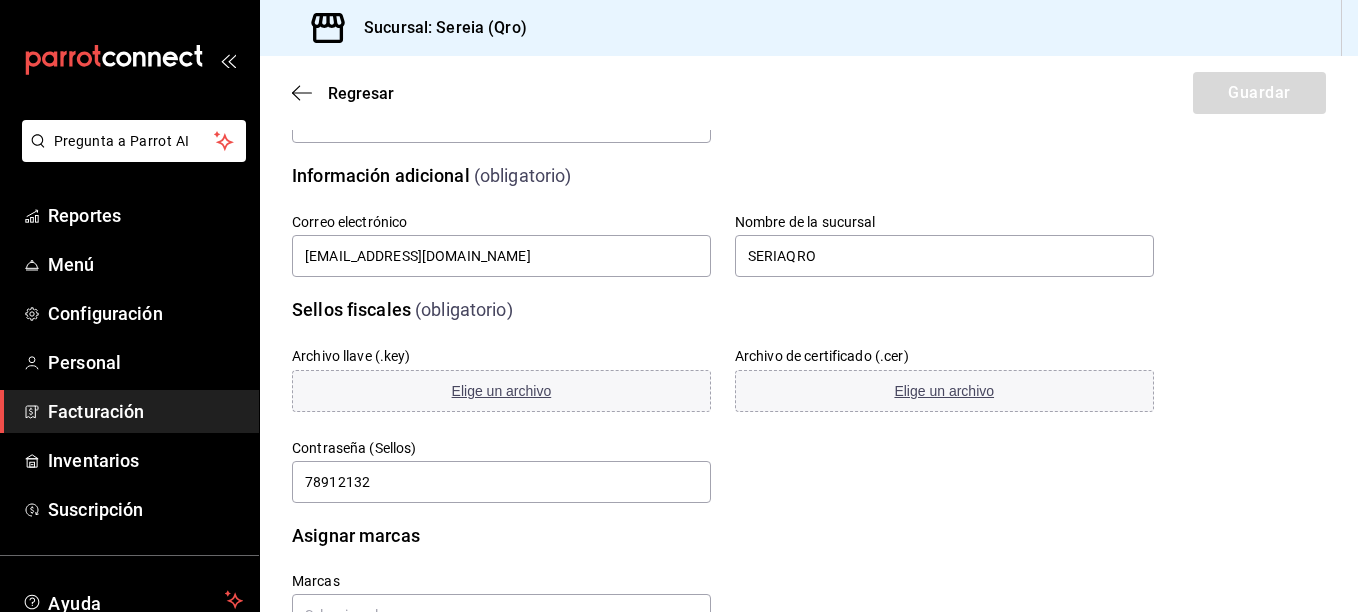 scroll, scrollTop: 500, scrollLeft: 0, axis: vertical 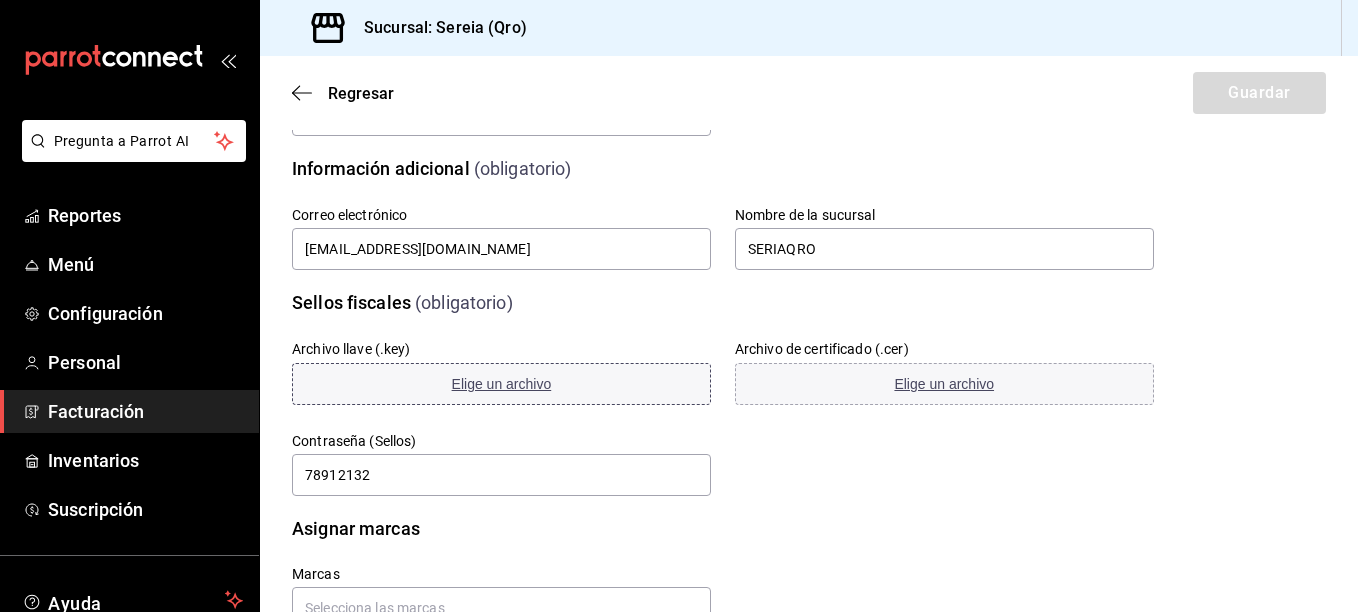 click on "Elige un archivo" at bounding box center [502, 384] 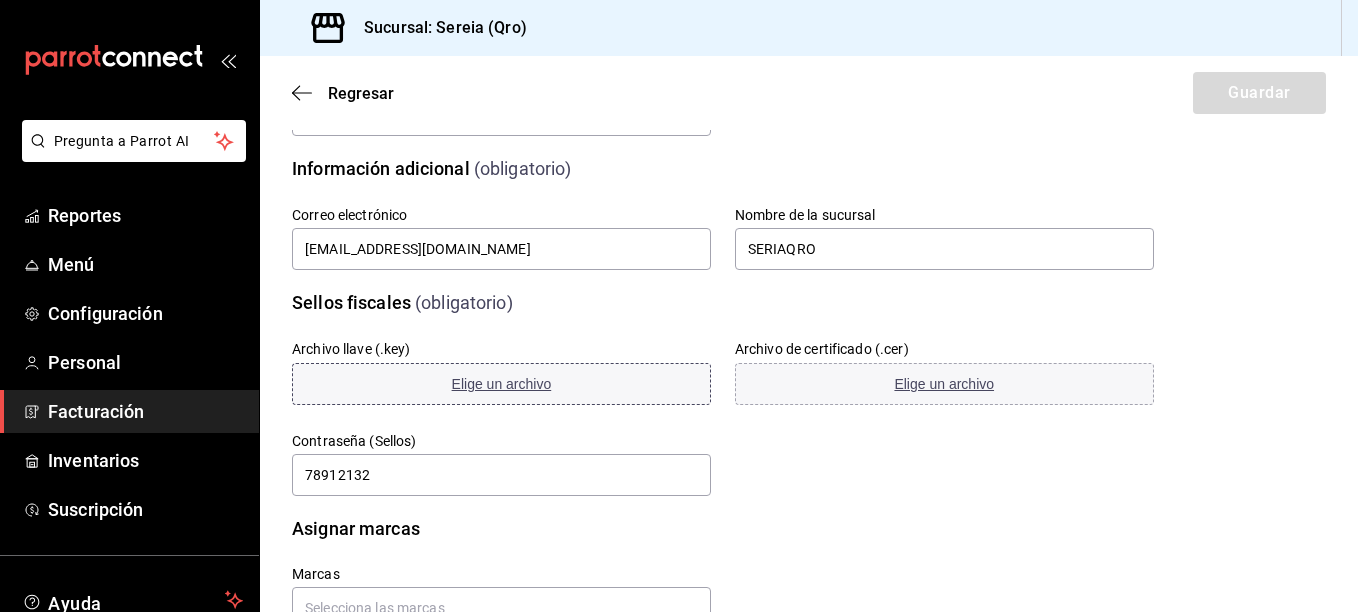 click on "Elige un archivo" at bounding box center (502, 384) 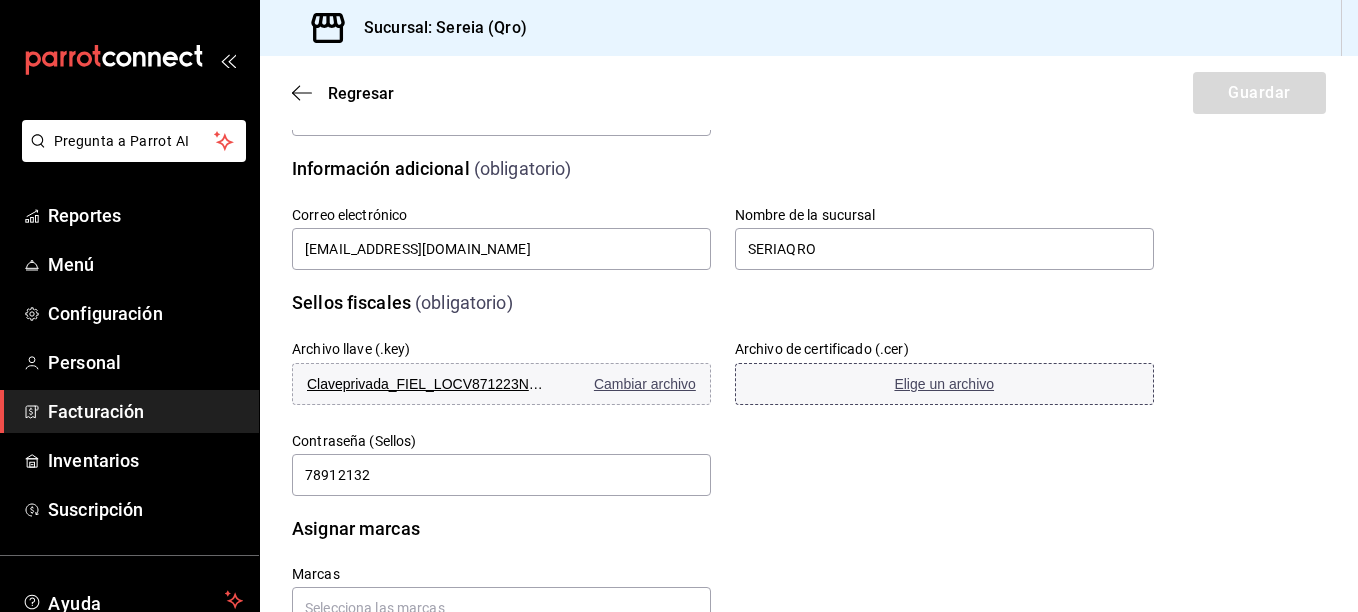 click on "Elige un archivo" at bounding box center [944, 384] 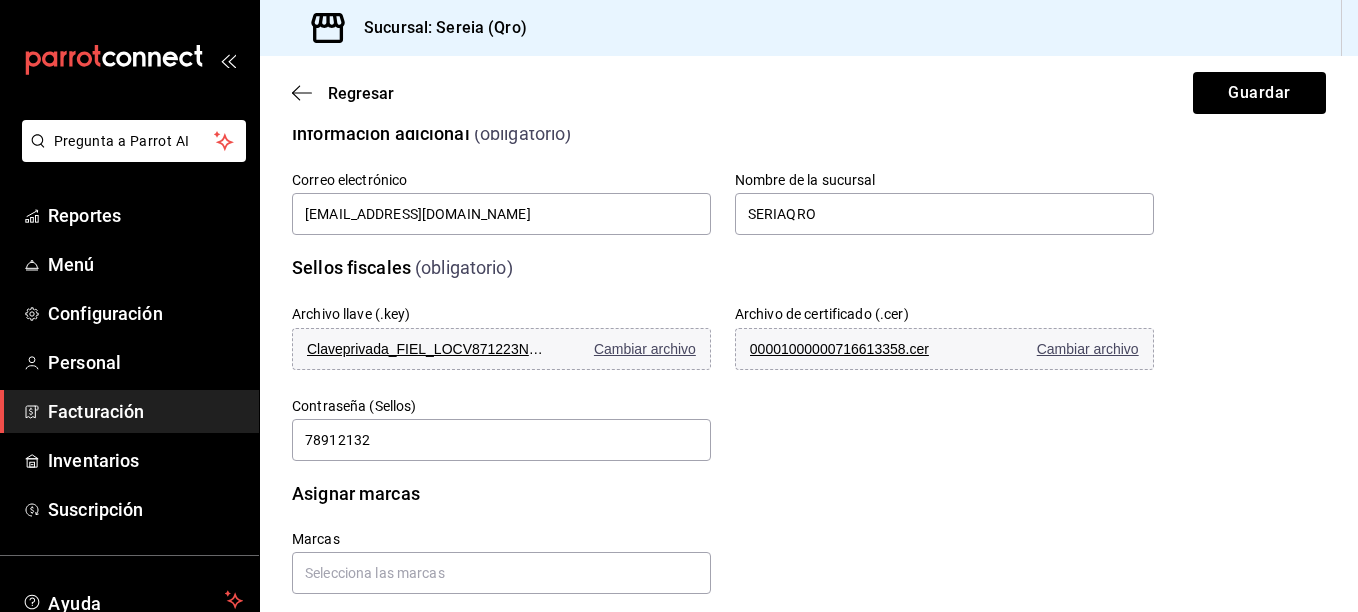 scroll, scrollTop: 566, scrollLeft: 0, axis: vertical 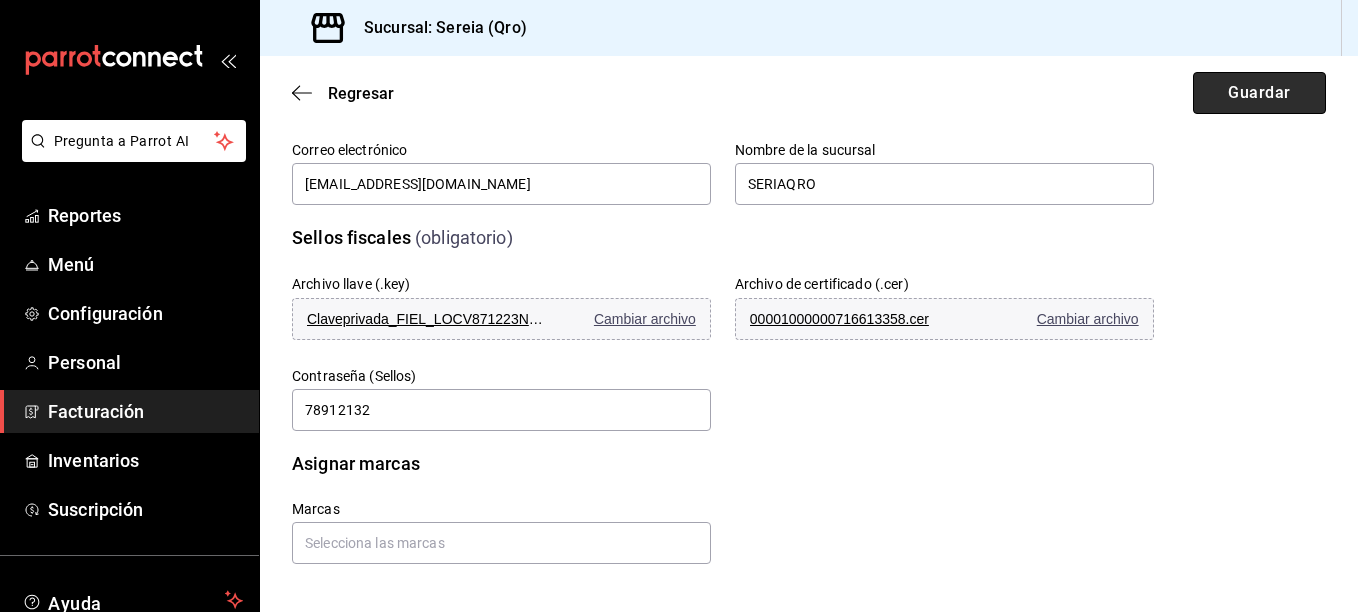 click on "Guardar" at bounding box center (1259, 93) 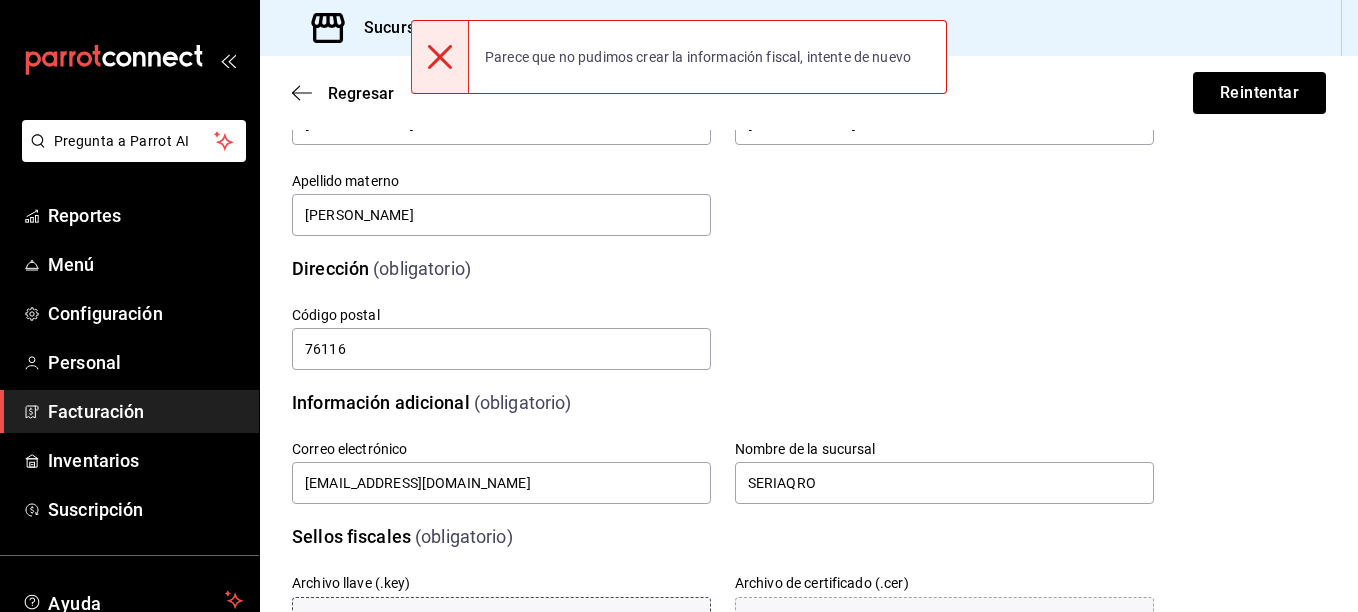 scroll, scrollTop: 0, scrollLeft: 0, axis: both 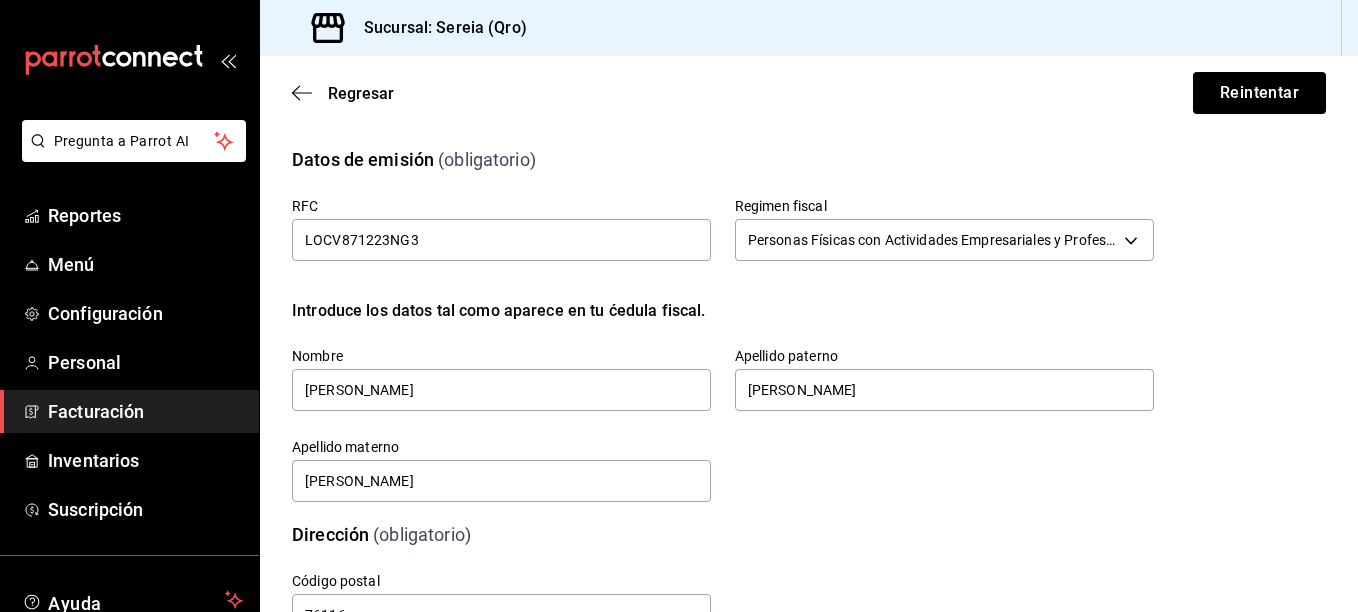 click on "Calle # exterior # interior Código postal 76116 Estado Elige una opción 0 Municipio Elige una opción 0 [GEOGRAPHIC_DATA] una opción 0" at bounding box center [699, 581] 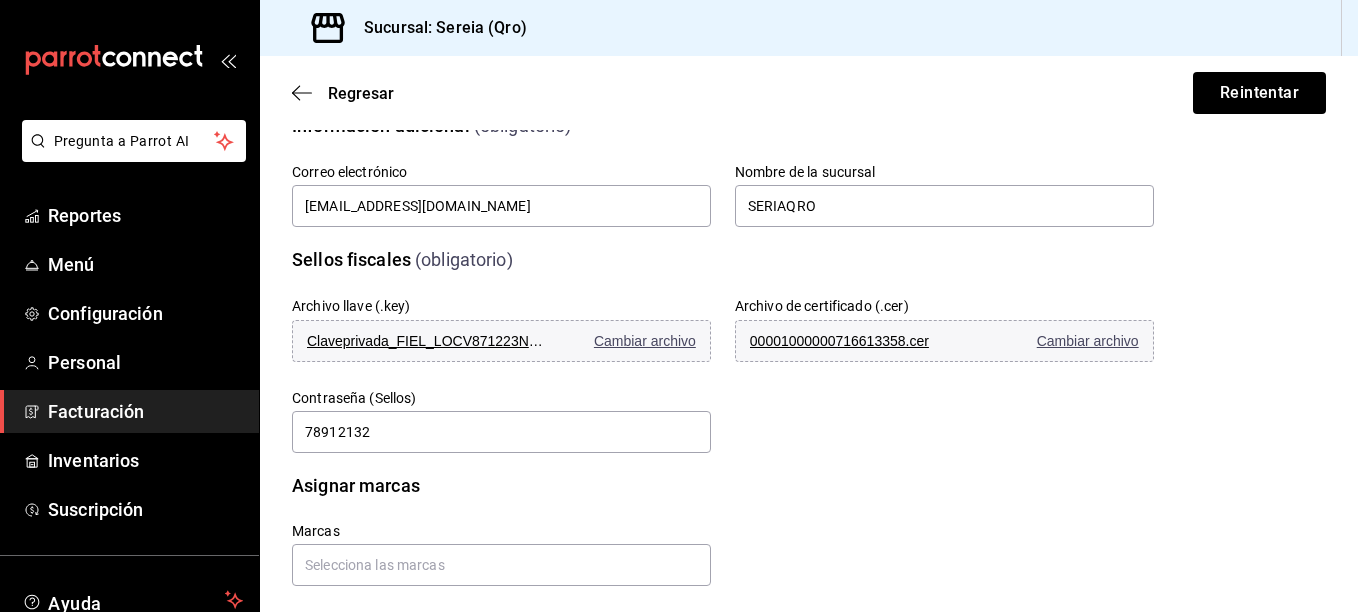 scroll, scrollTop: 566, scrollLeft: 0, axis: vertical 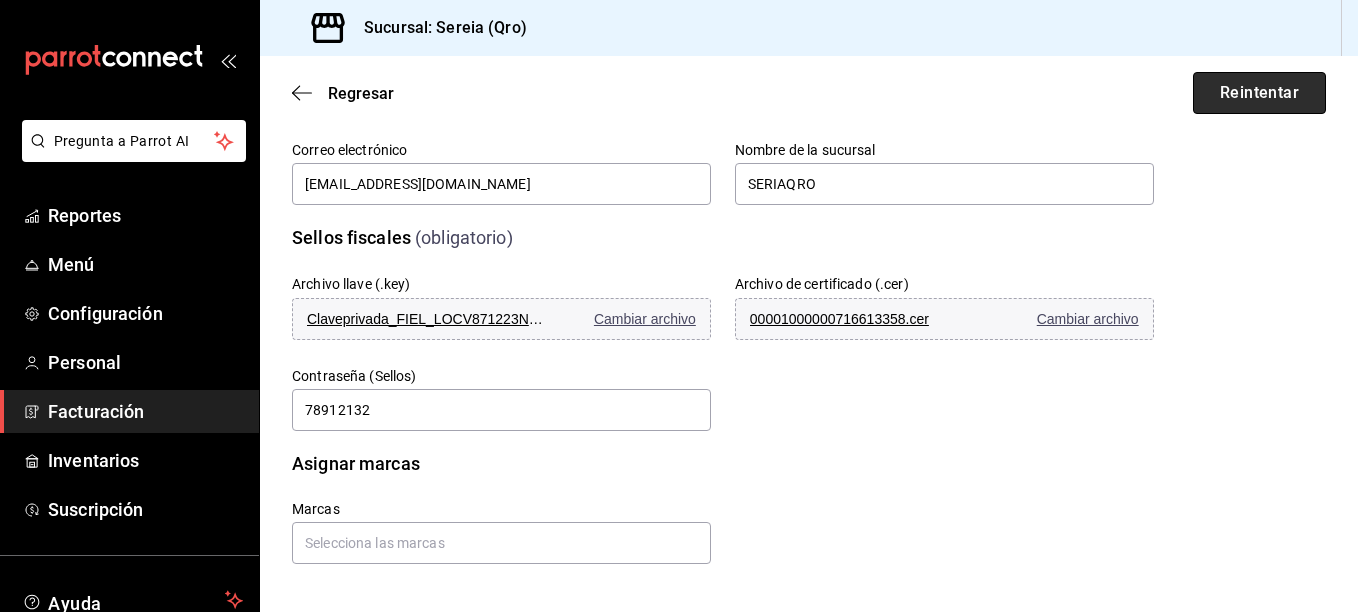 click on "Reintentar" at bounding box center (1259, 93) 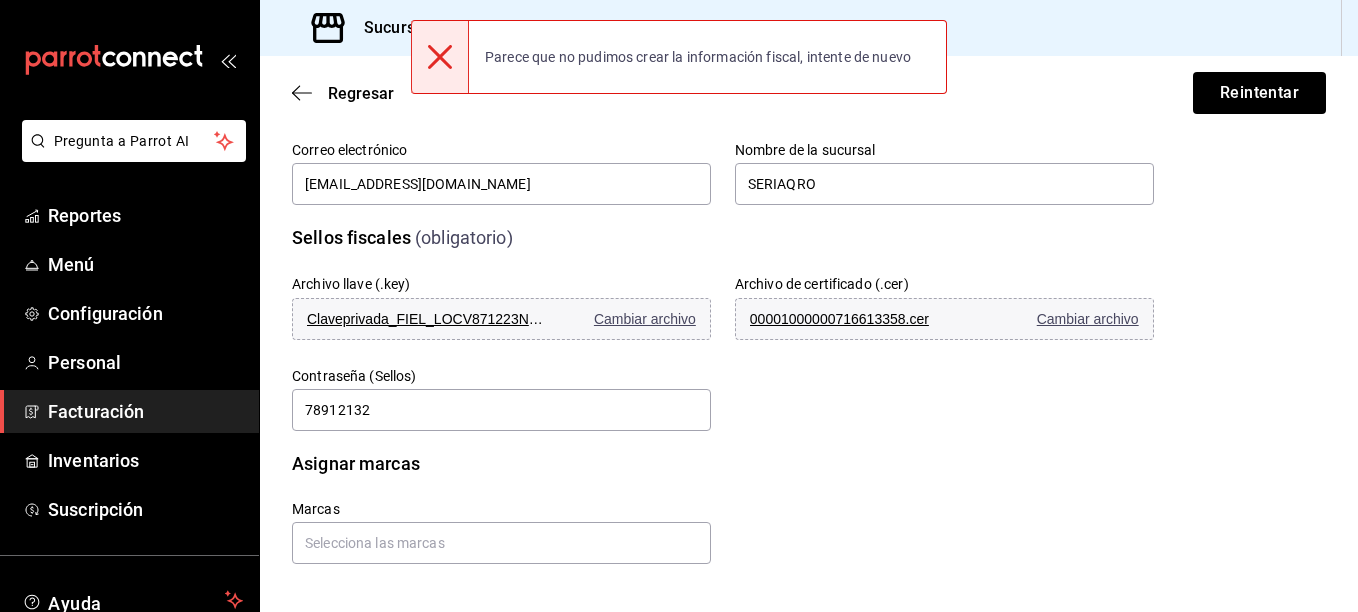 click 